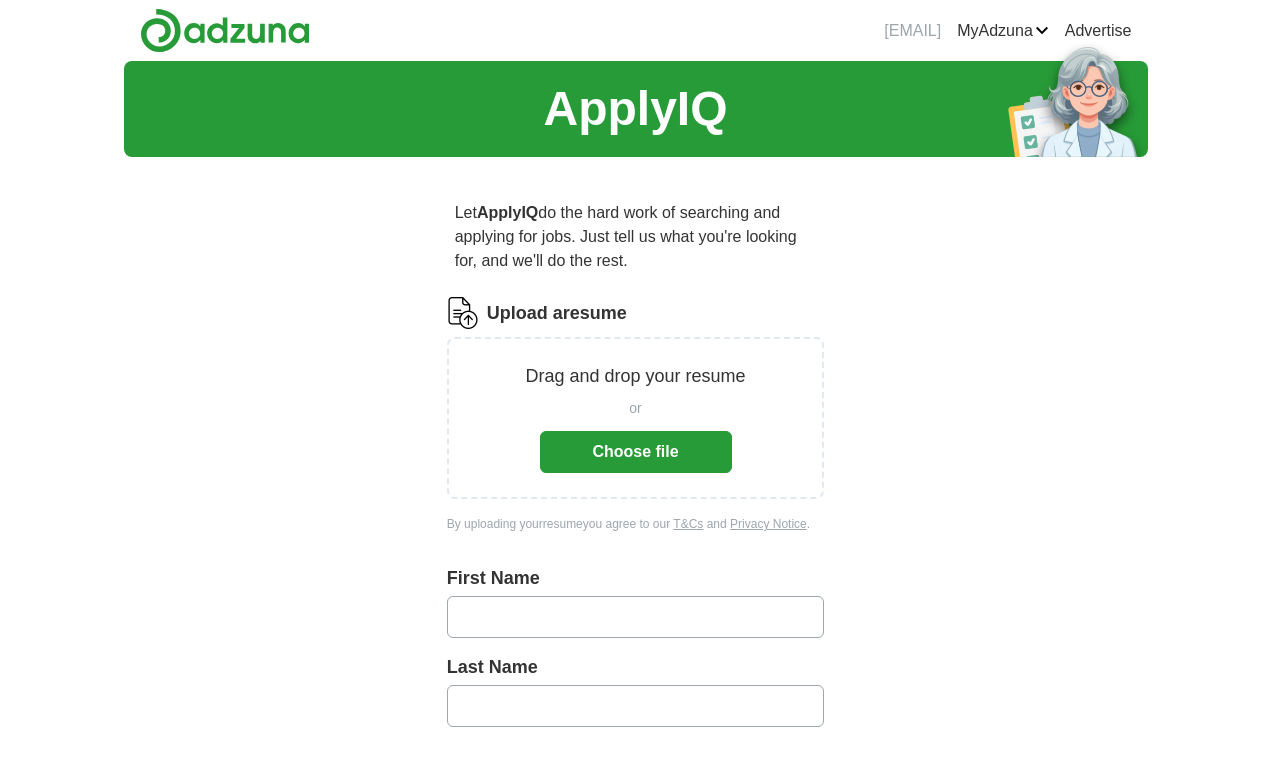 scroll, scrollTop: 0, scrollLeft: 0, axis: both 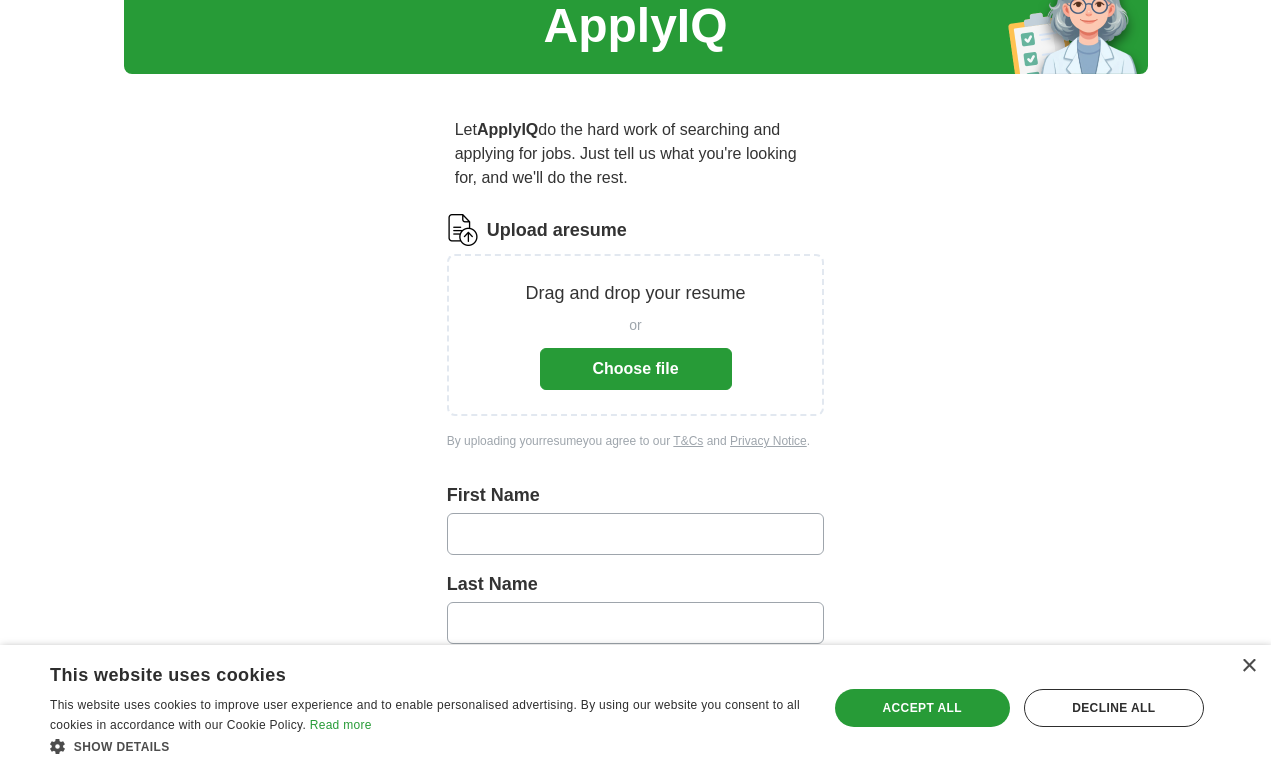 click on "Choose file" at bounding box center (636, 369) 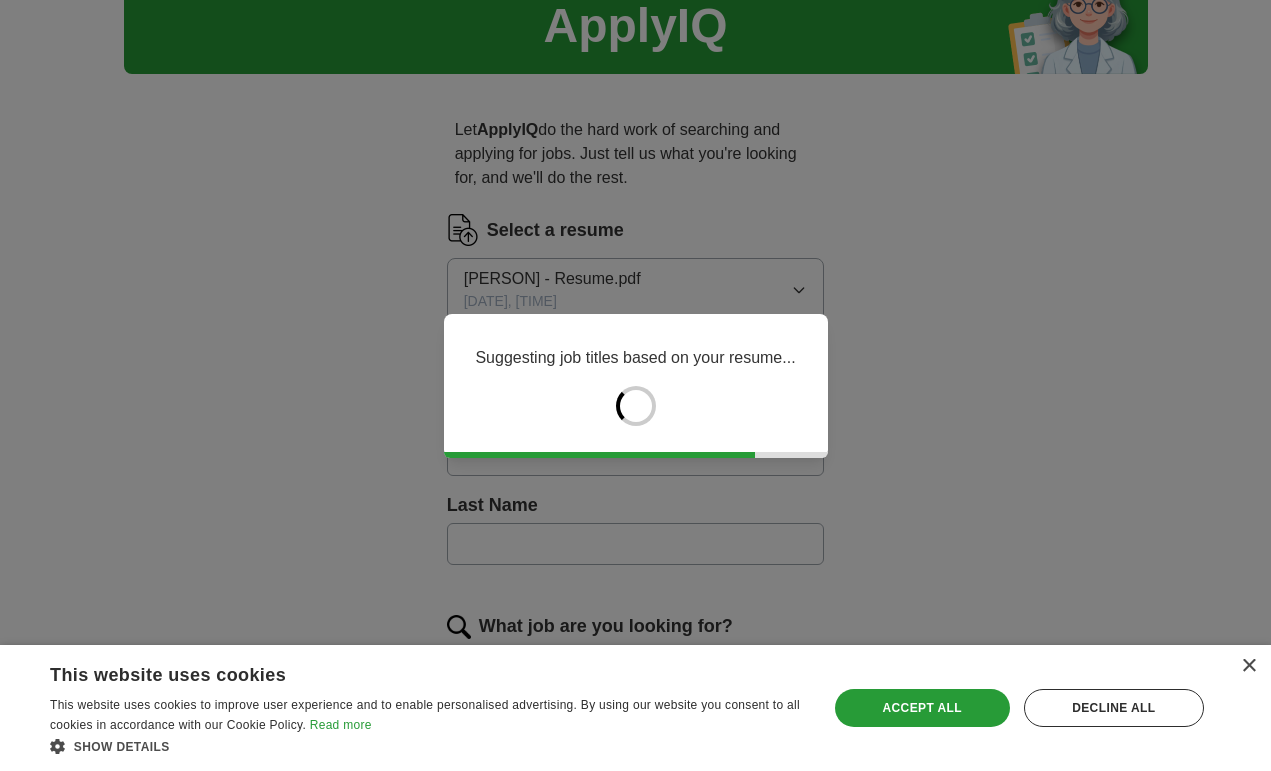 type on "*****" 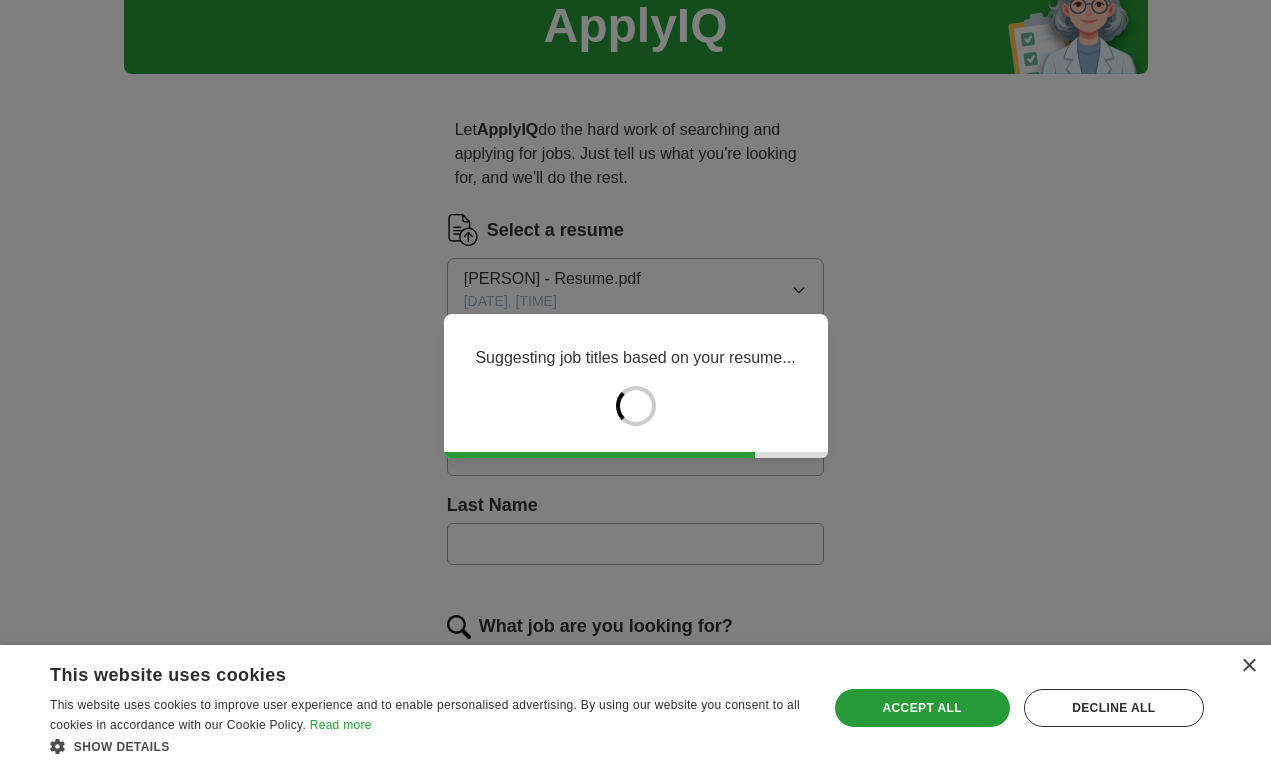 type on "***" 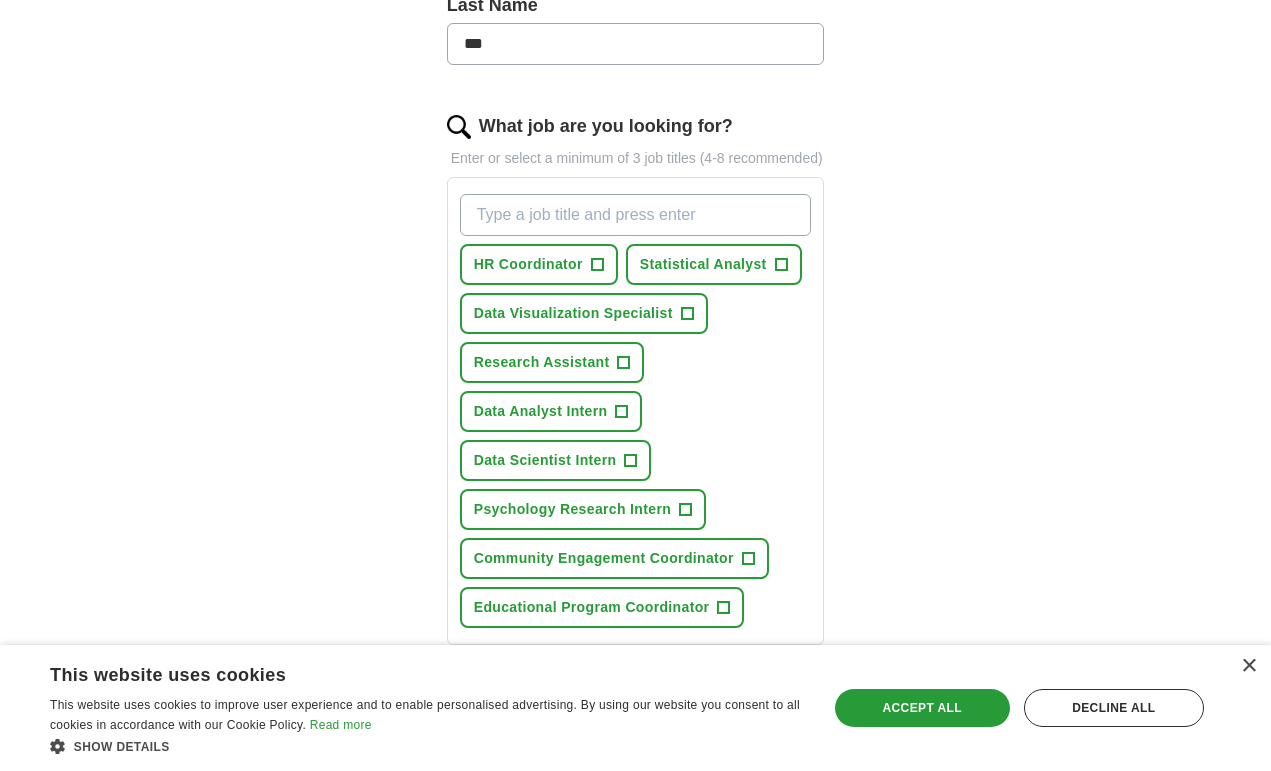 scroll, scrollTop: 586, scrollLeft: 0, axis: vertical 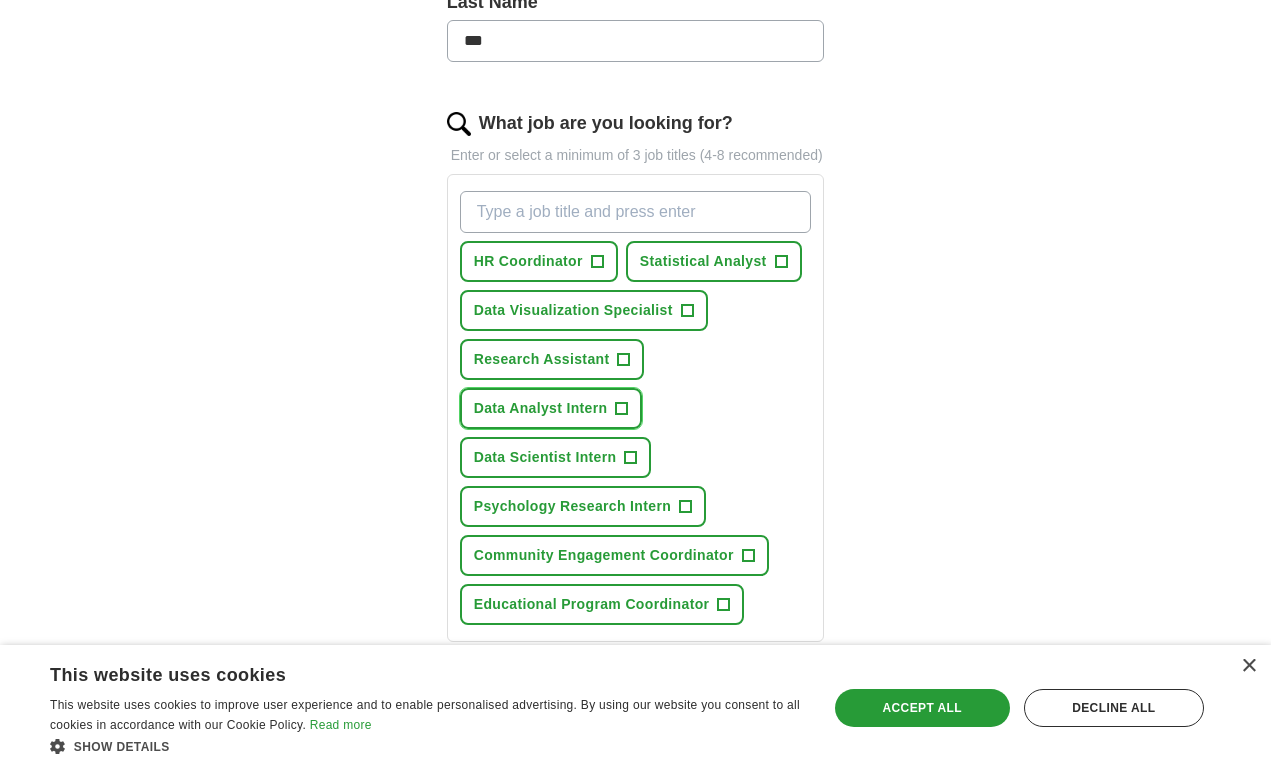 click on "+" at bounding box center [622, 409] 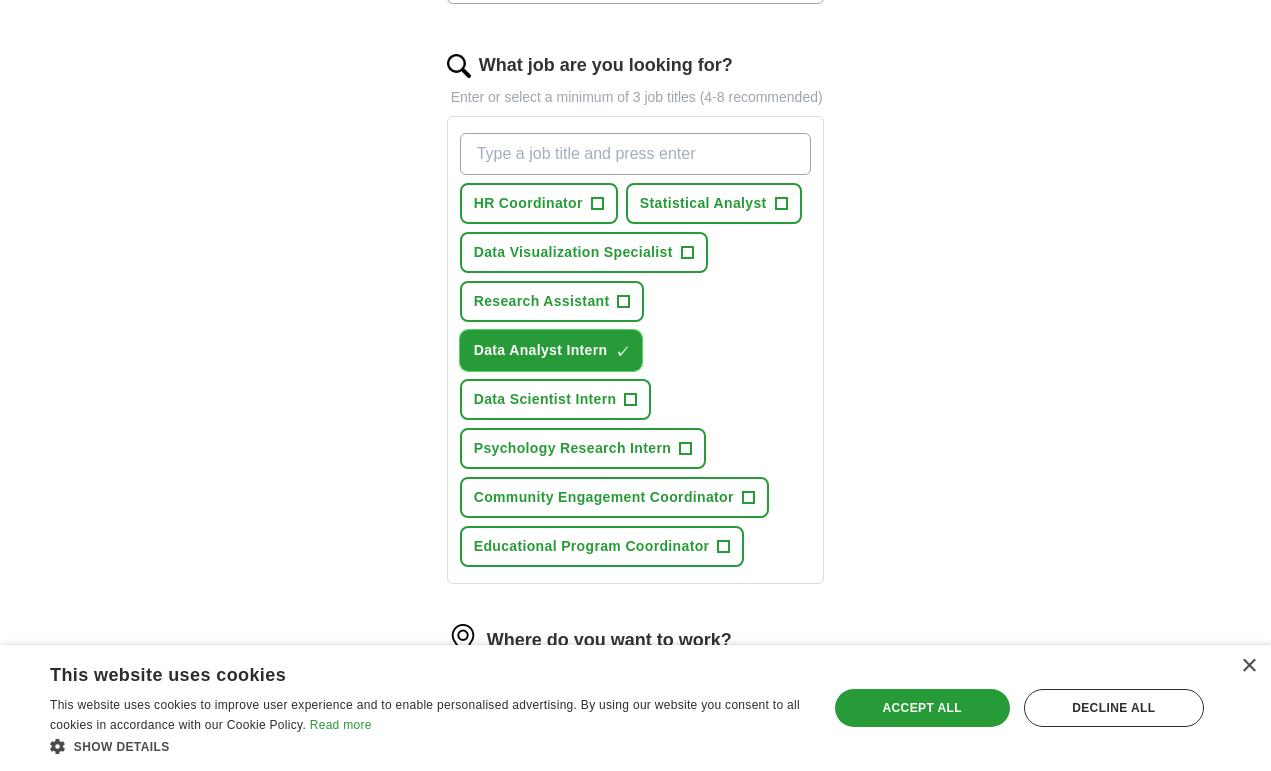 scroll, scrollTop: 647, scrollLeft: 0, axis: vertical 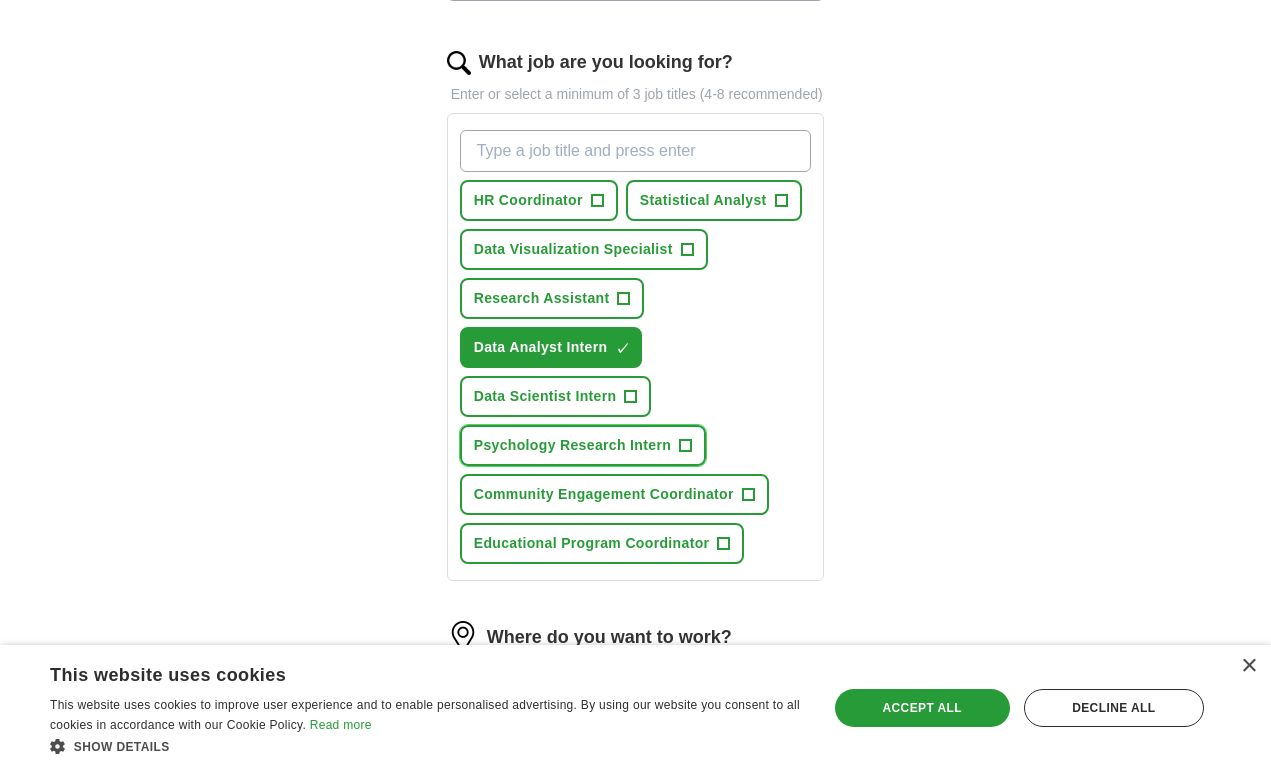 click on "+" at bounding box center (686, 446) 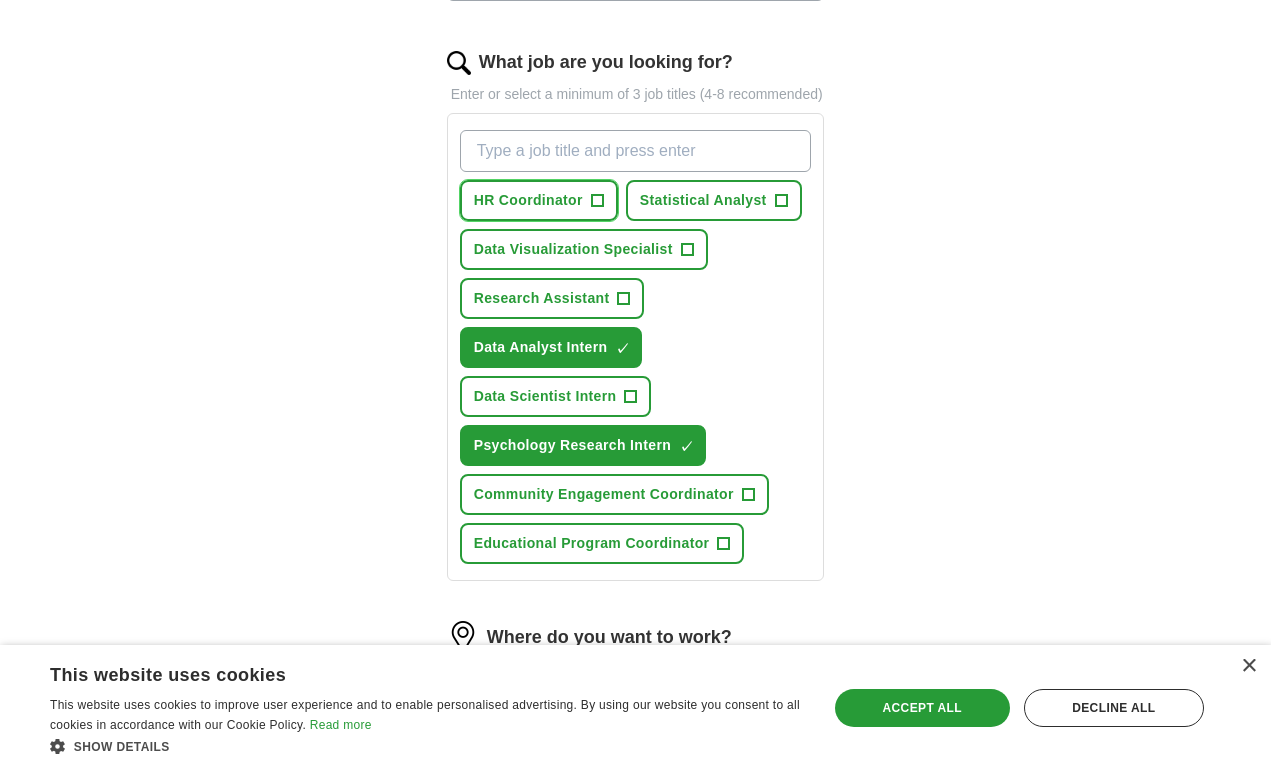 click on "+" at bounding box center [597, 201] 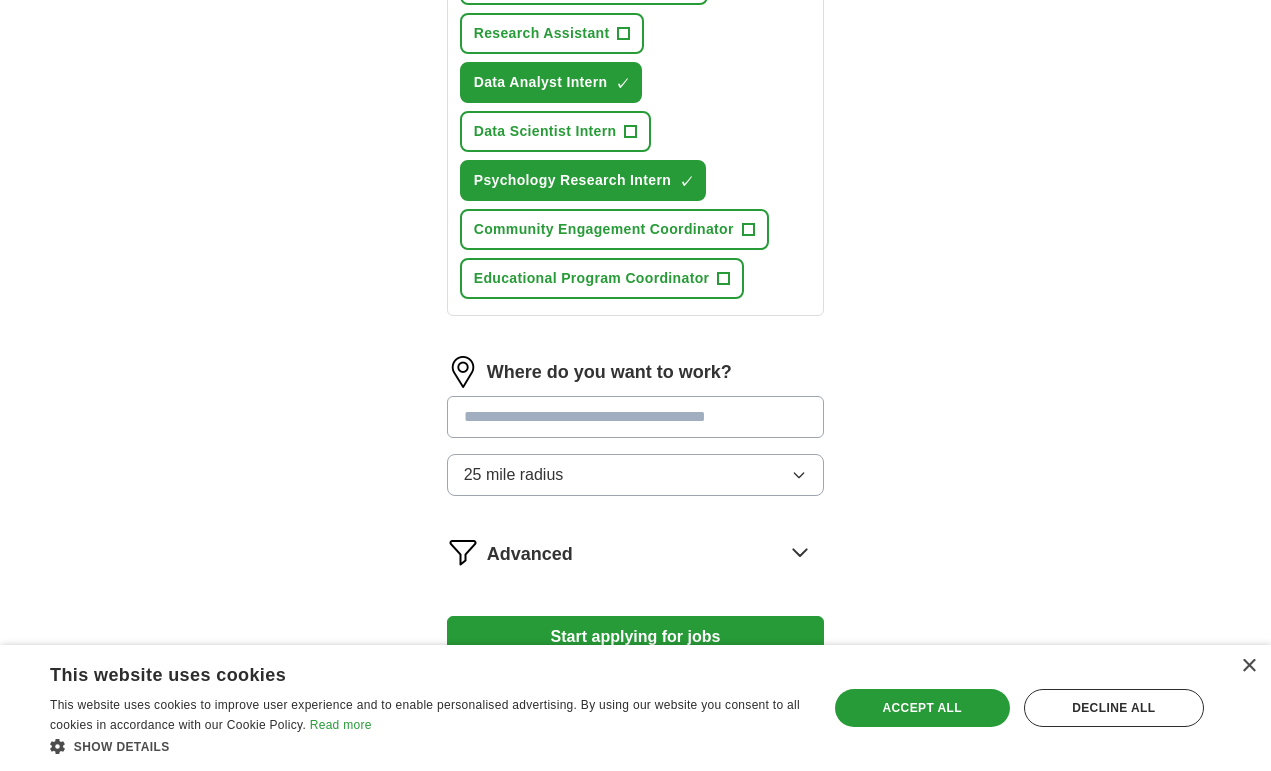 scroll, scrollTop: 918, scrollLeft: 0, axis: vertical 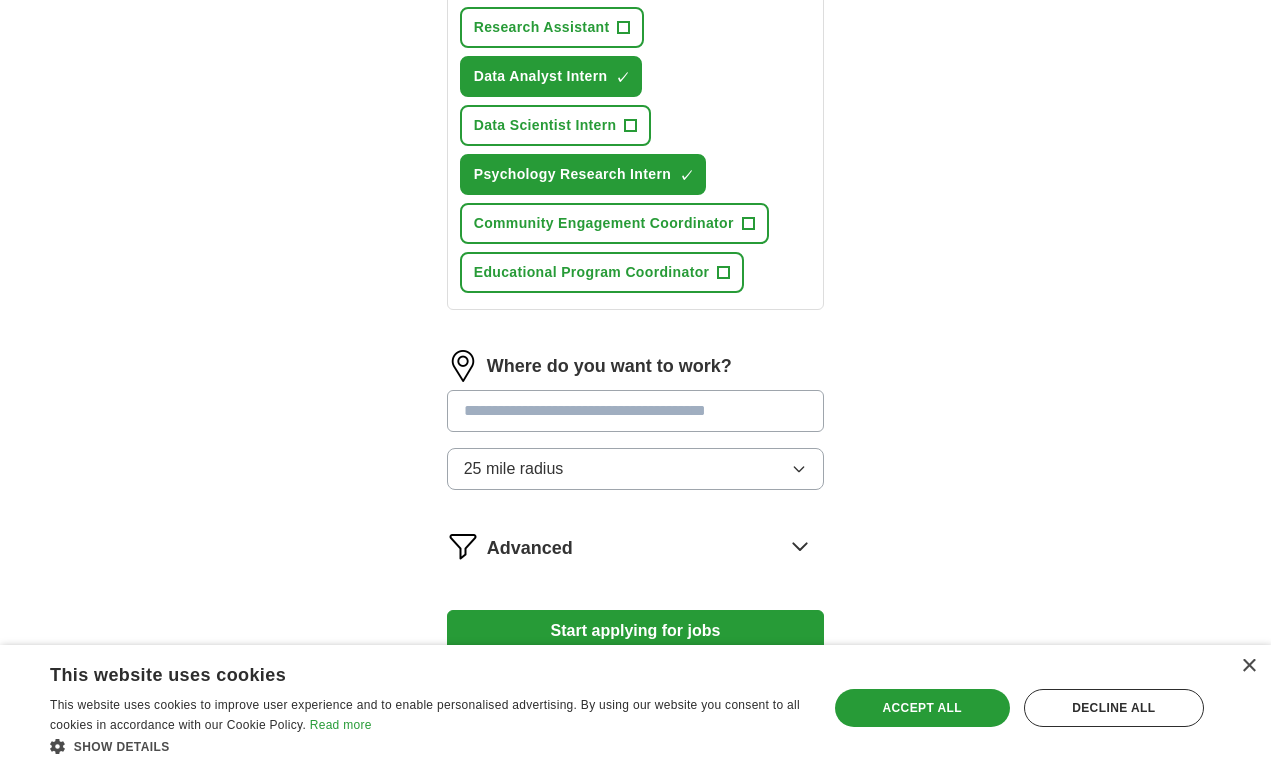 click at bounding box center (636, 411) 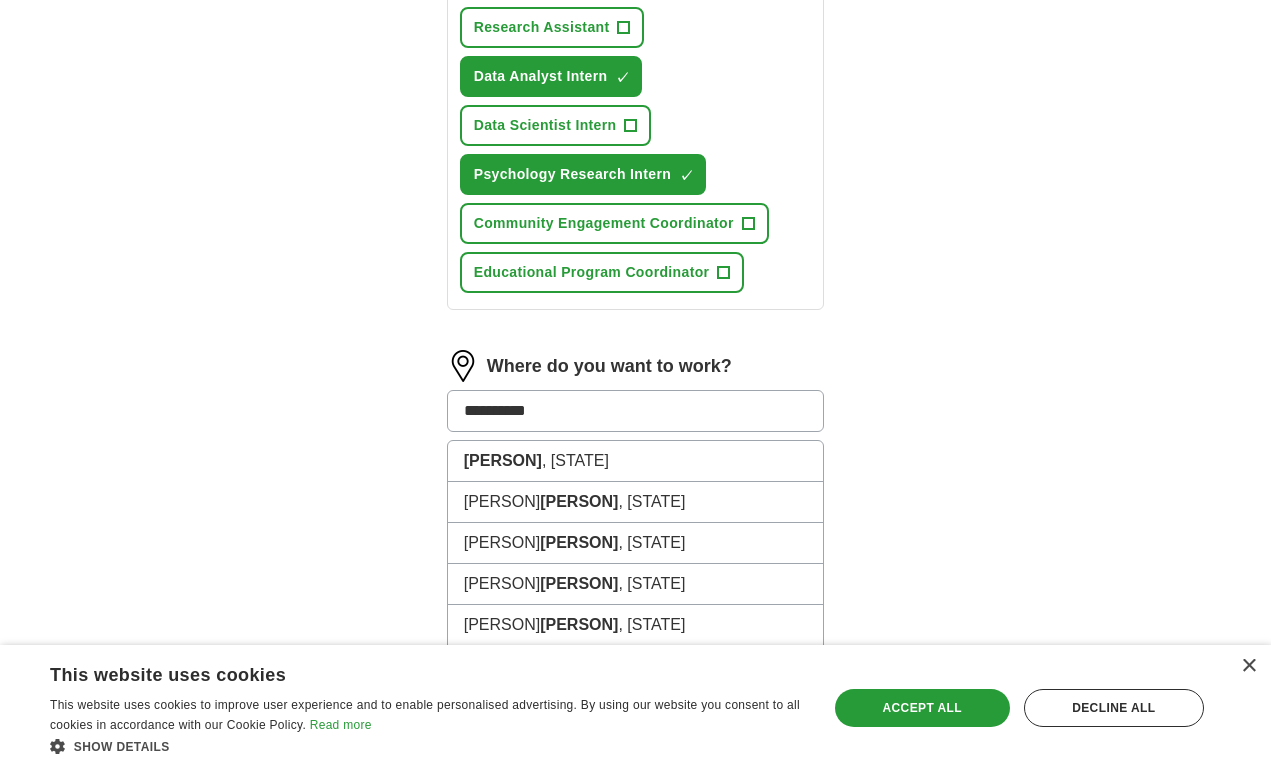 type on "**********" 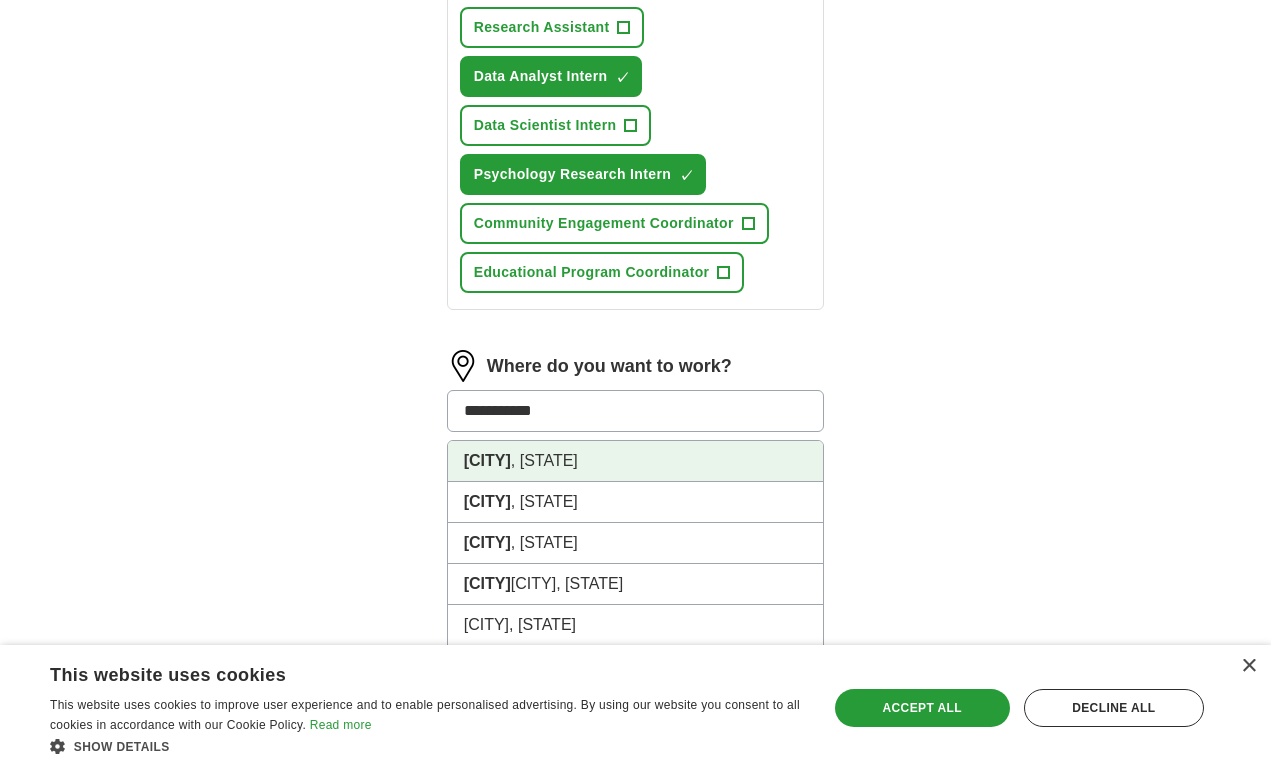 click on "Chapel Hill , NC" at bounding box center (636, 461) 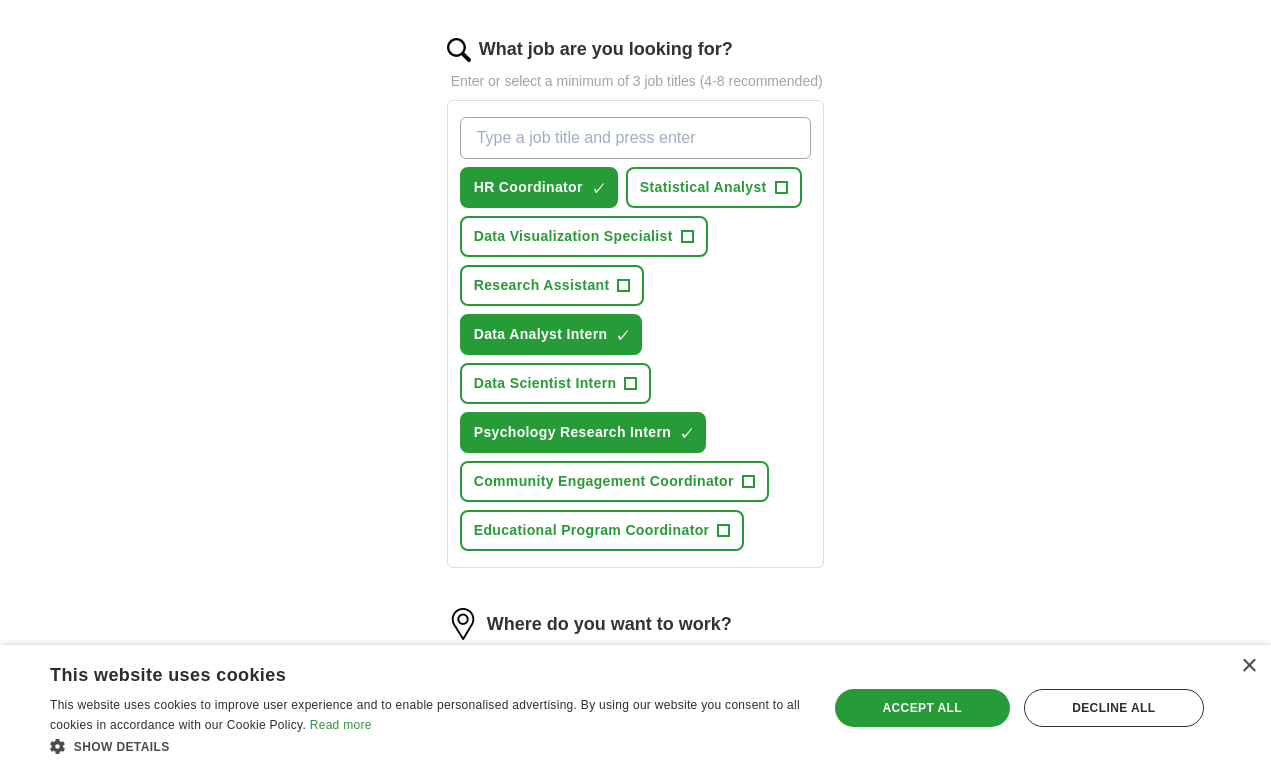 scroll, scrollTop: 656, scrollLeft: 0, axis: vertical 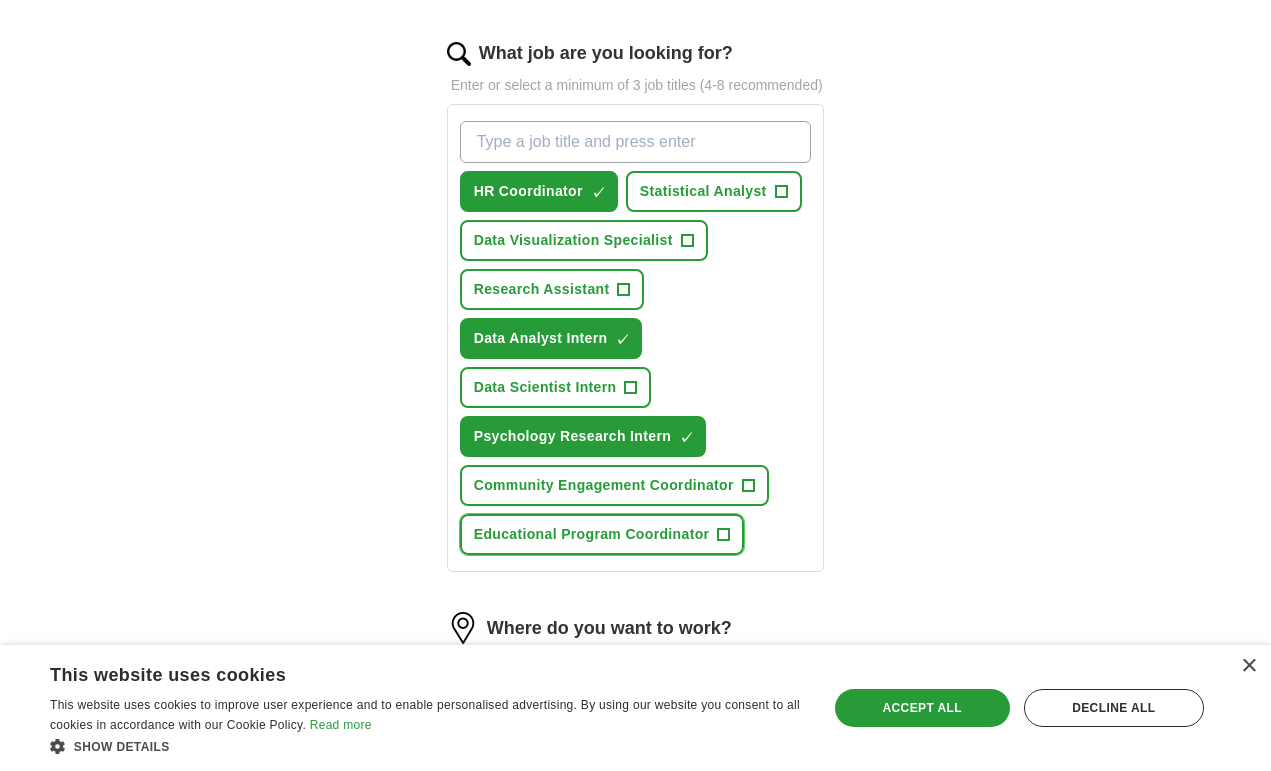 click on "Educational Program Coordinator" at bounding box center [592, 534] 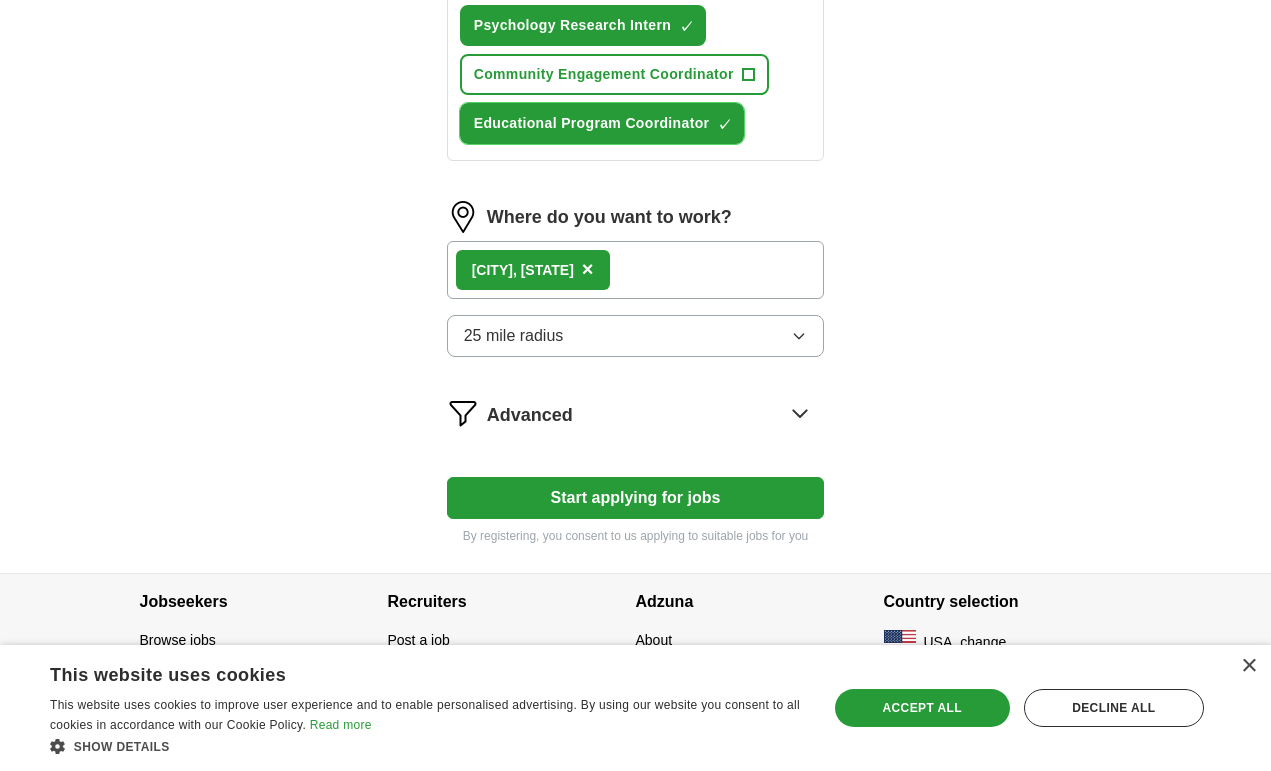 scroll, scrollTop: 1092, scrollLeft: 0, axis: vertical 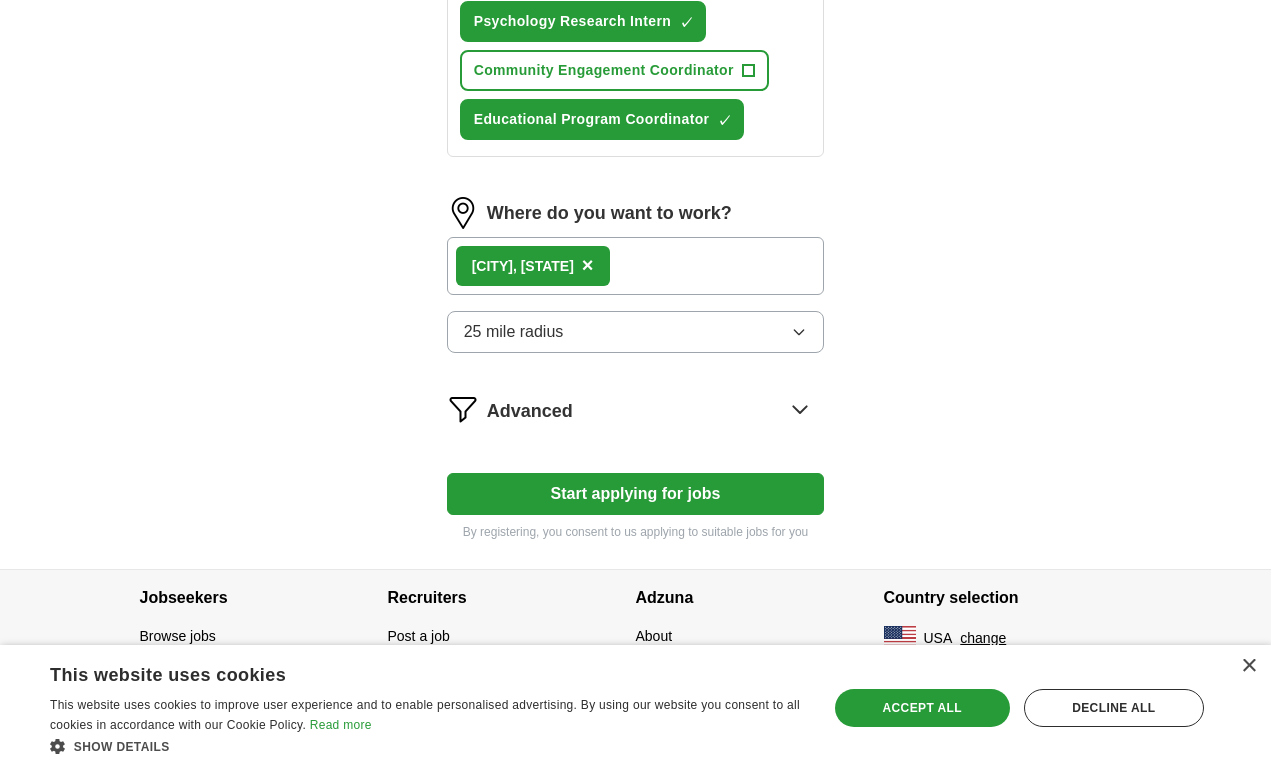 click on "Start applying for jobs" at bounding box center (636, 494) 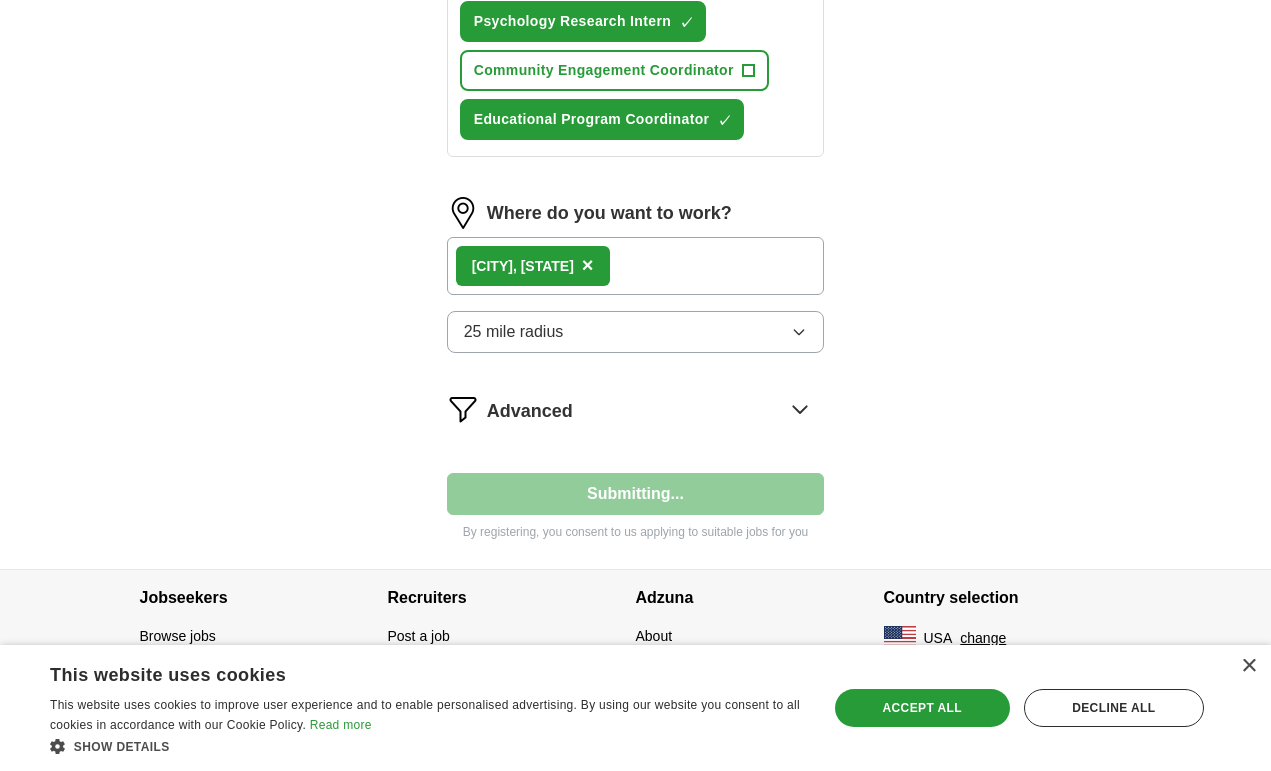 select on "**" 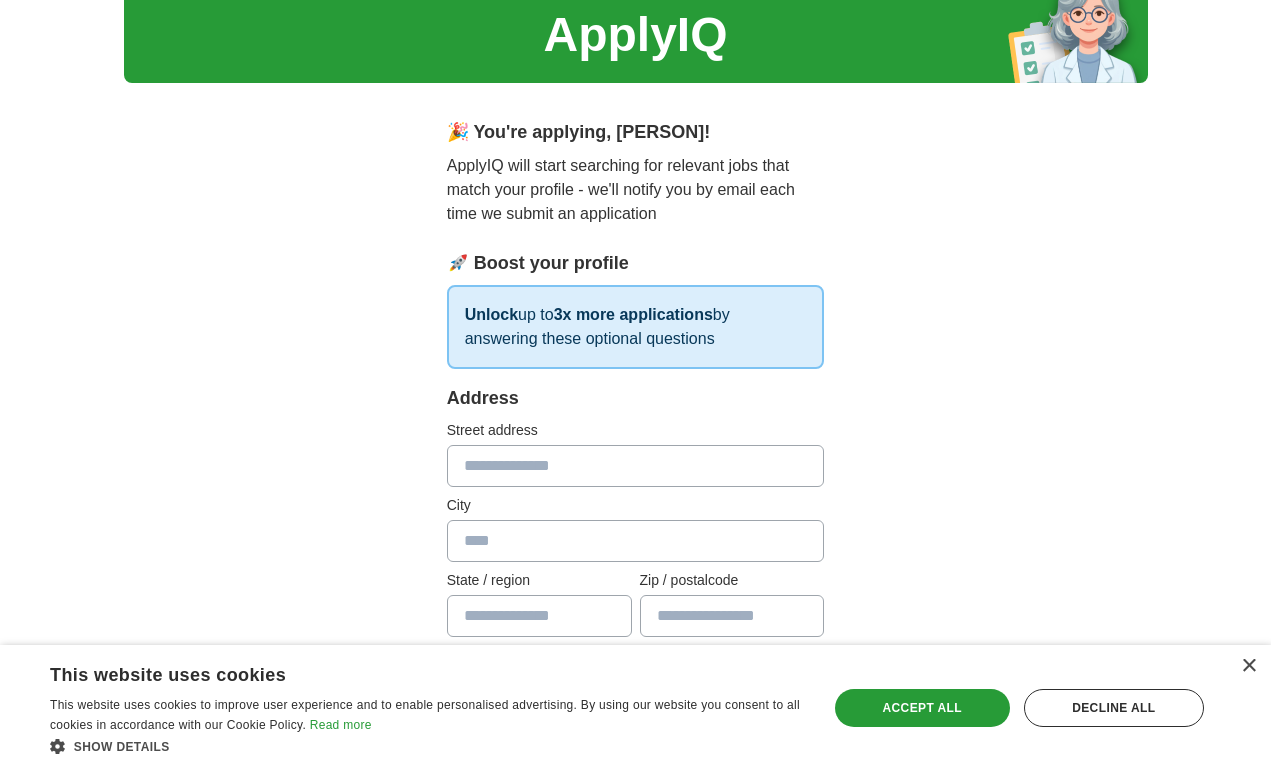 scroll, scrollTop: 72, scrollLeft: 0, axis: vertical 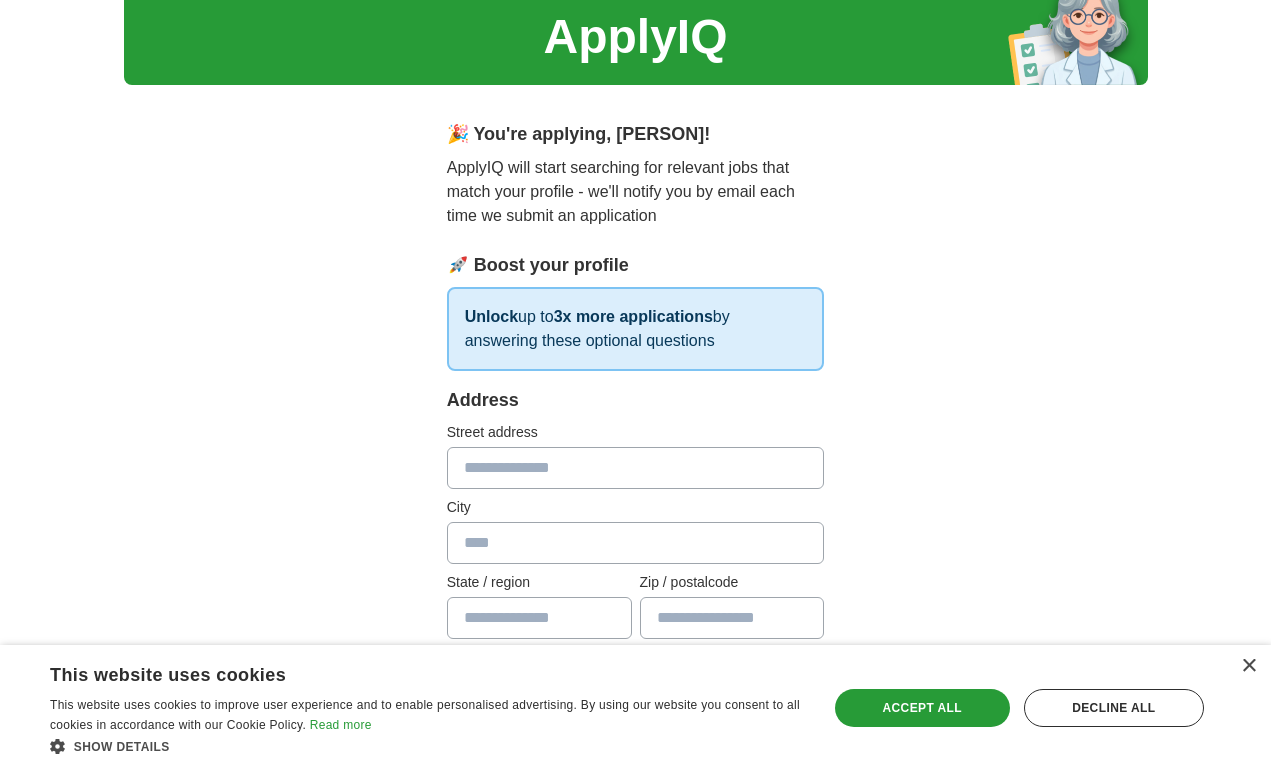 drag, startPoint x: 748, startPoint y: 444, endPoint x: 760, endPoint y: 470, distance: 28.635643 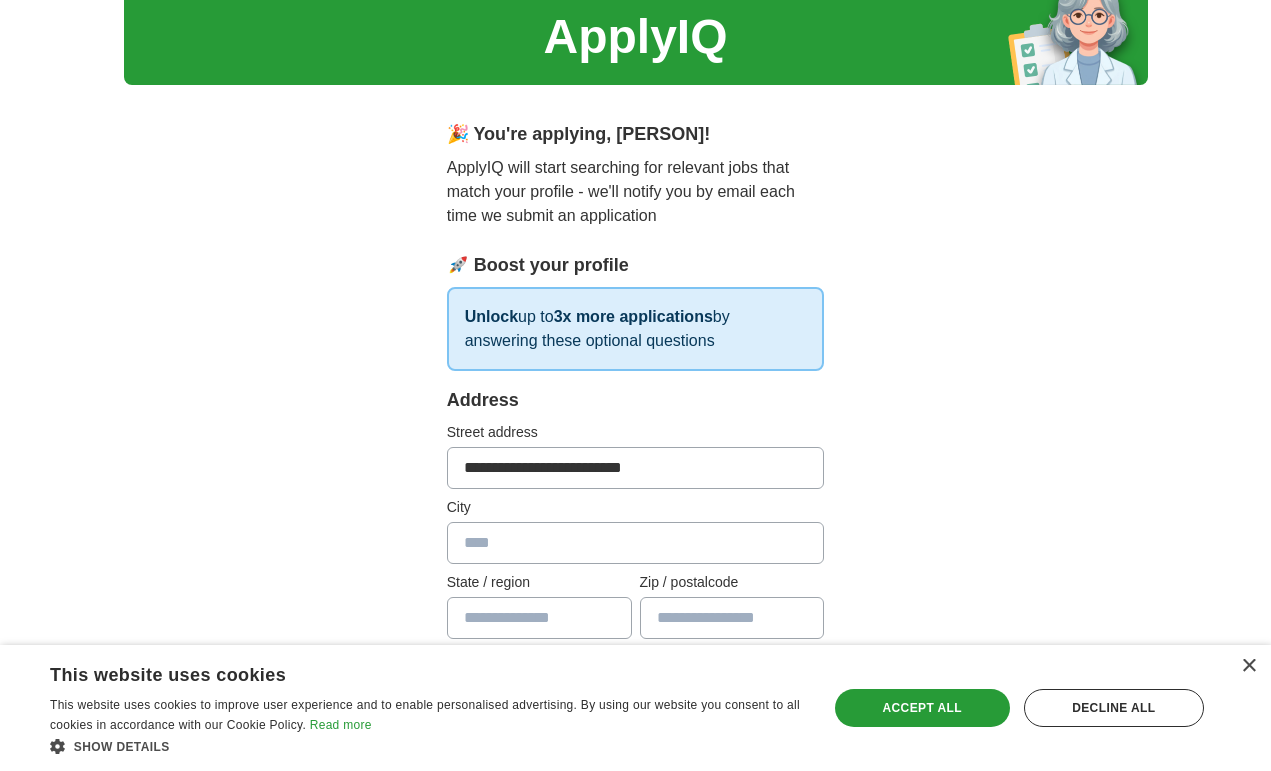 type on "**********" 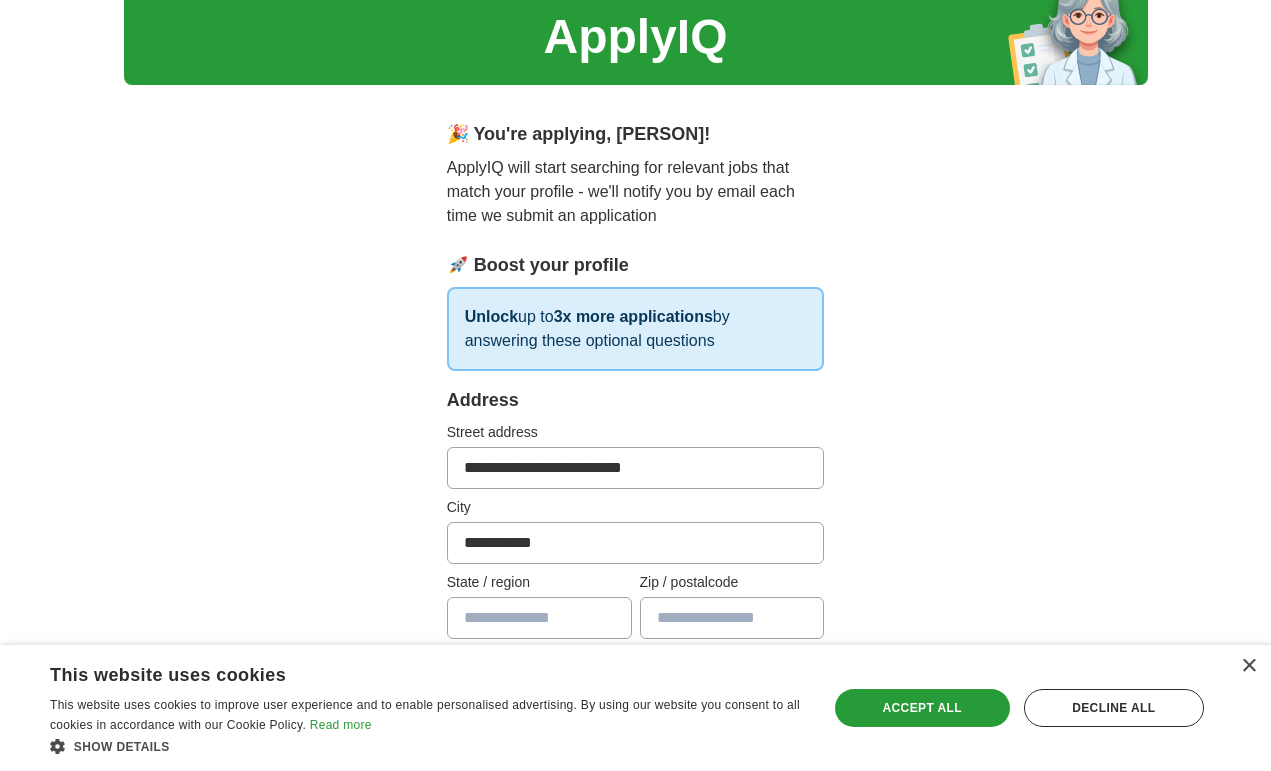 type on "**********" 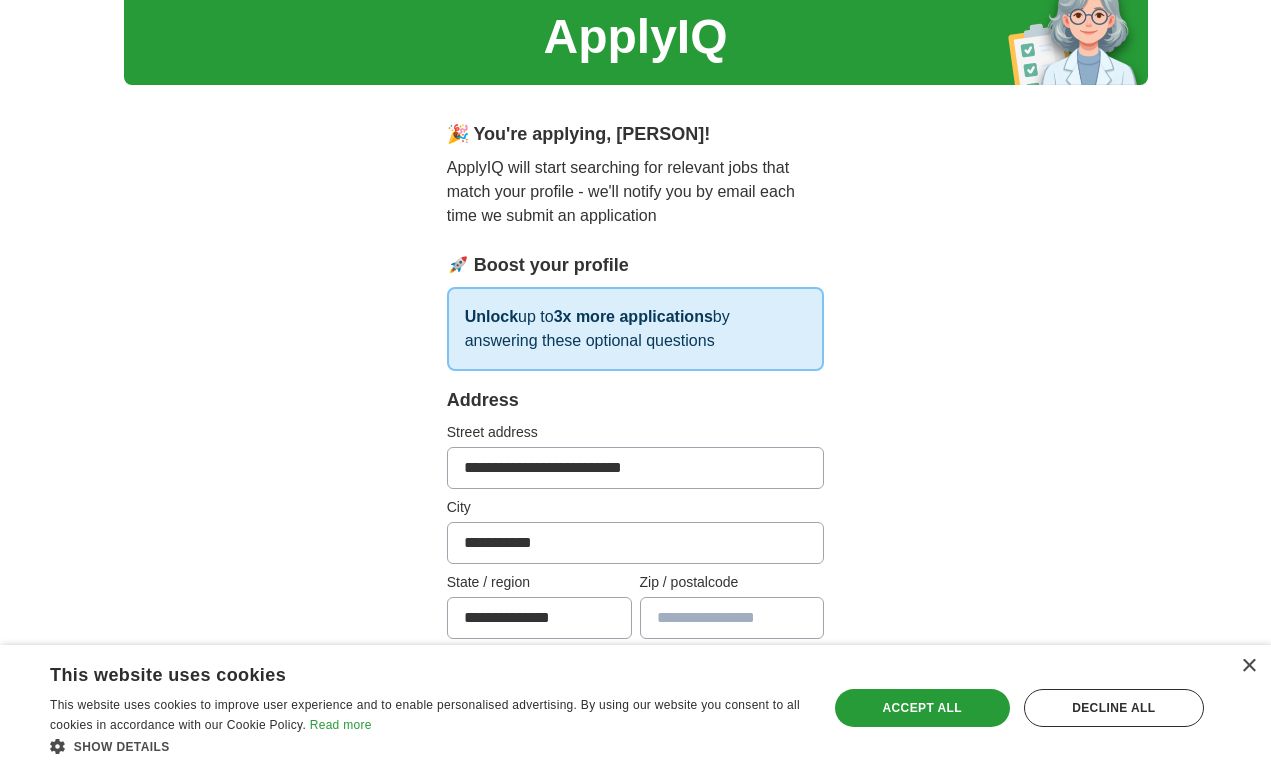 type on "*****" 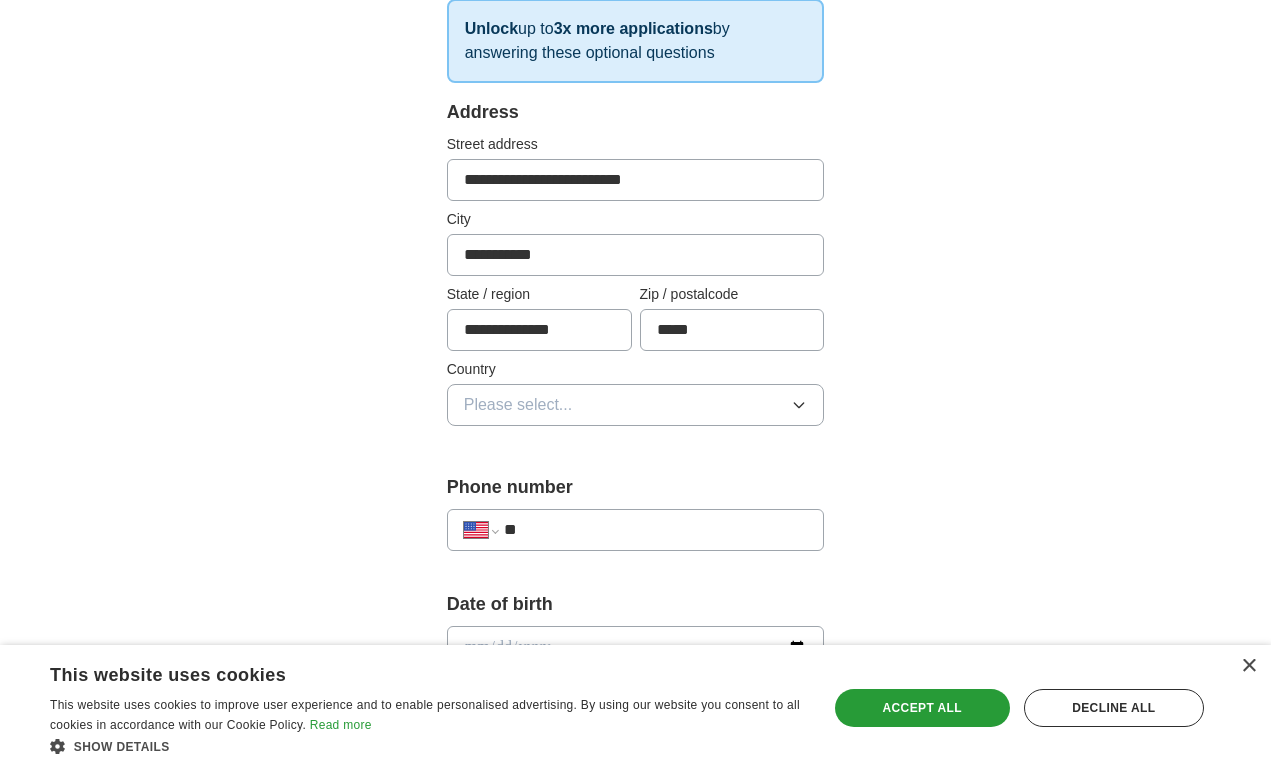 click on "Please select..." at bounding box center [636, 405] 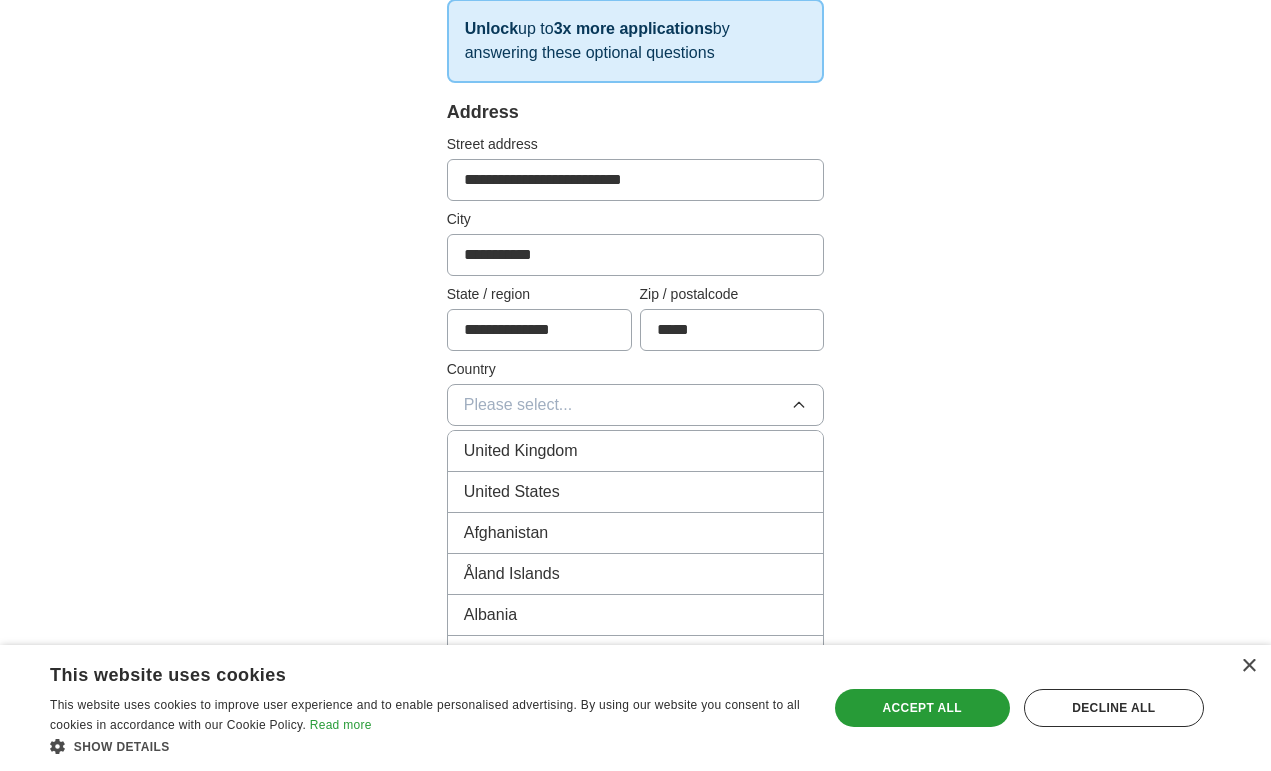 scroll, scrollTop: 361, scrollLeft: 0, axis: vertical 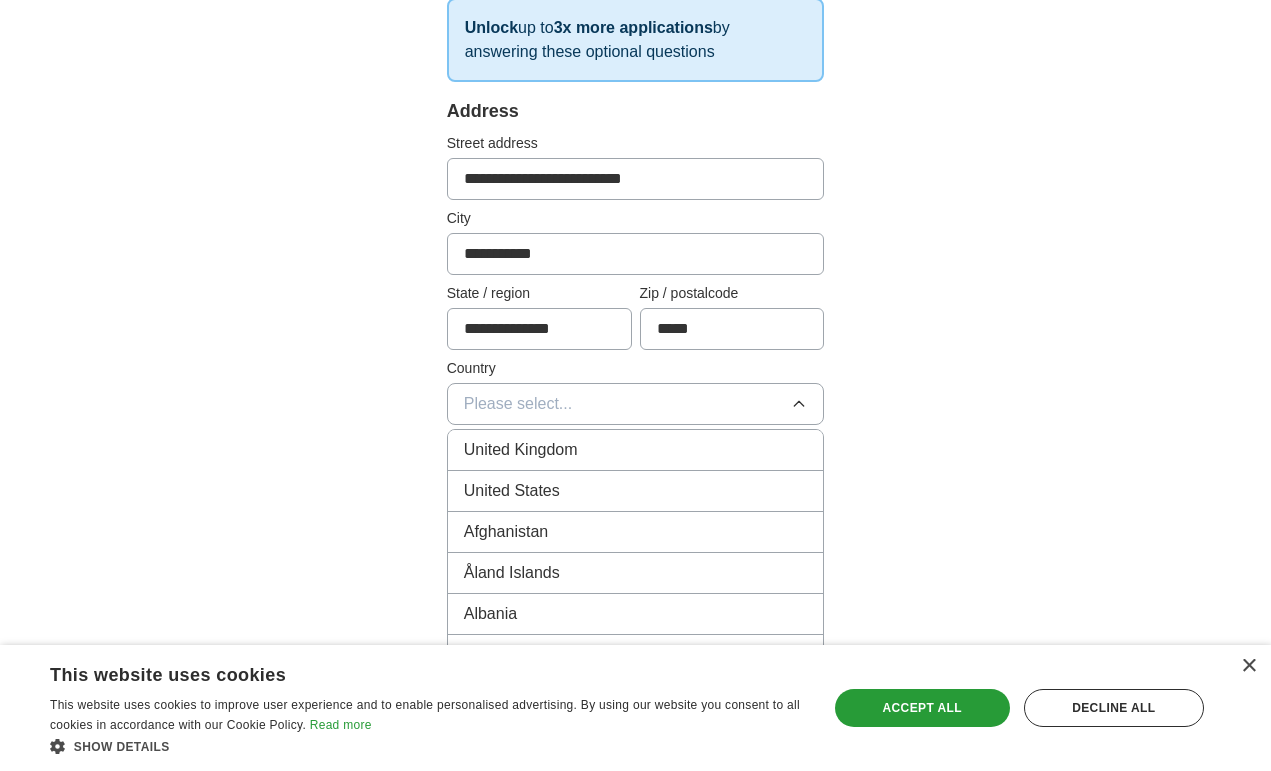 click on "United States" at bounding box center [636, 491] 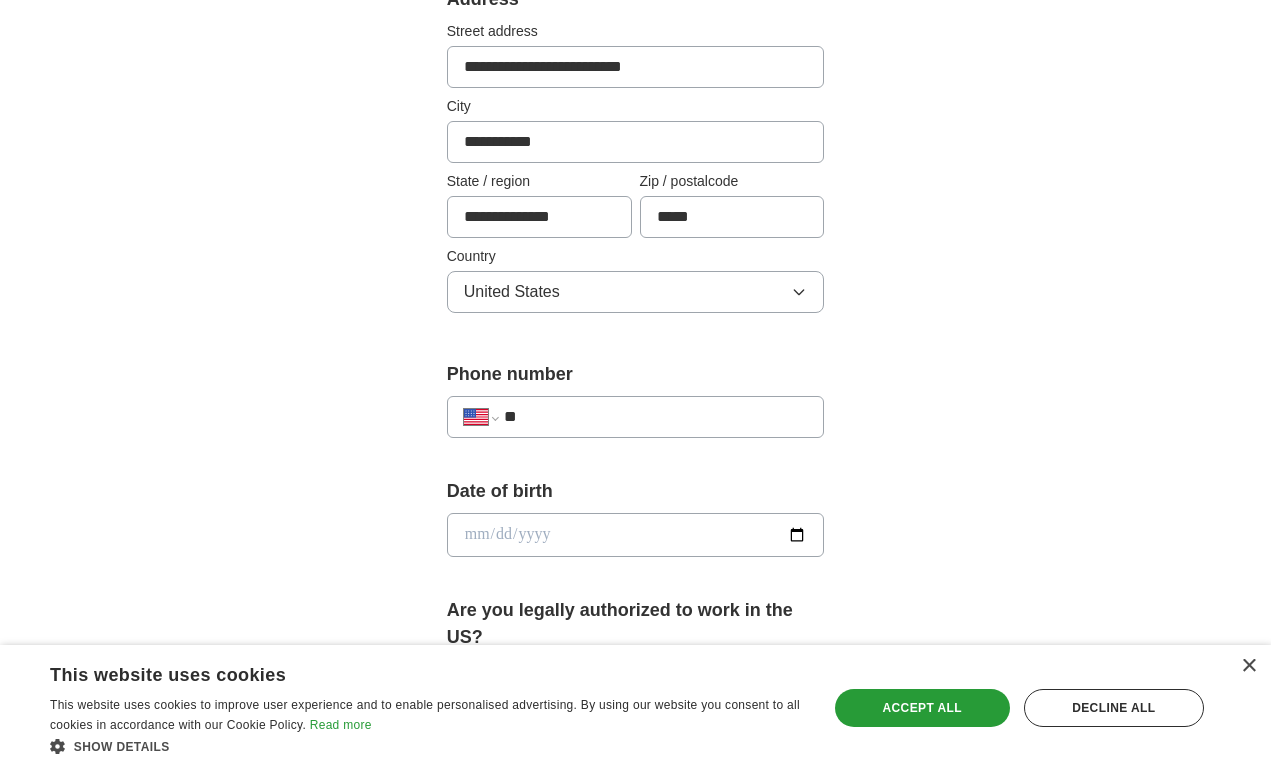 scroll, scrollTop: 532, scrollLeft: 0, axis: vertical 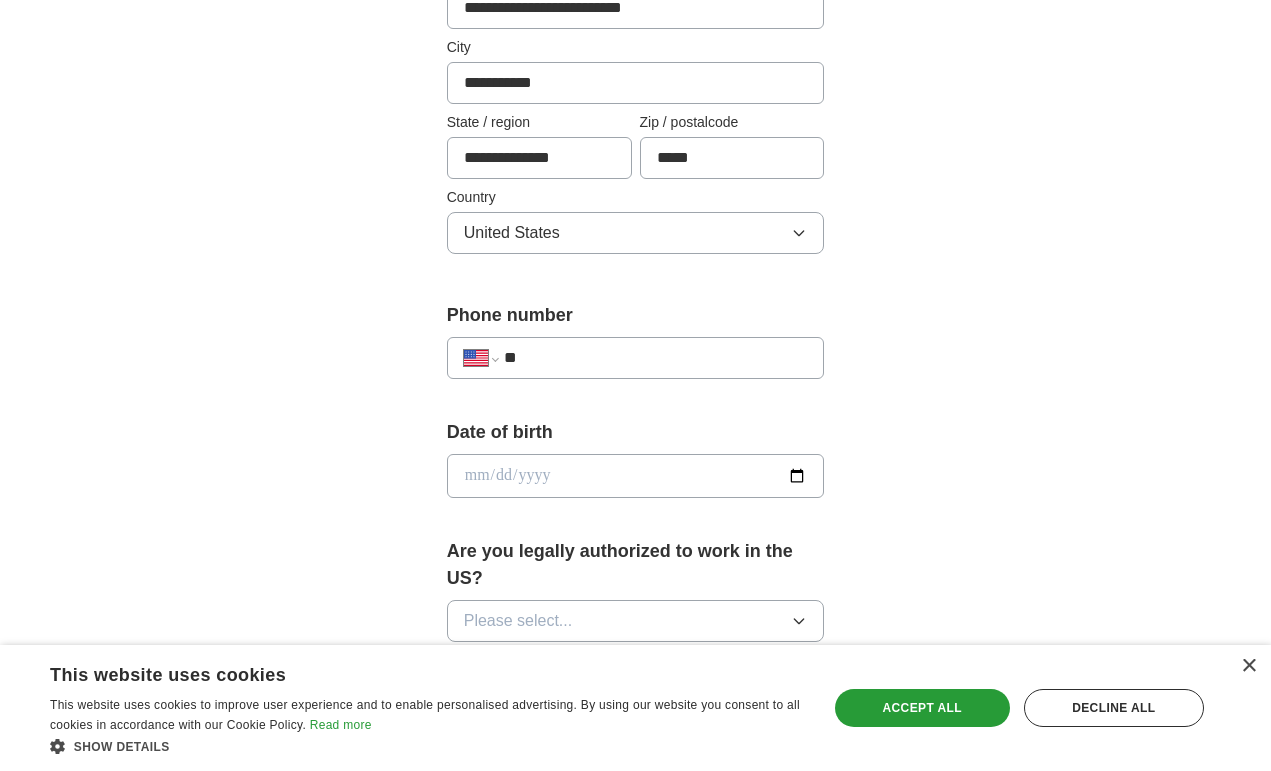 click on "**********" at bounding box center (636, 348) 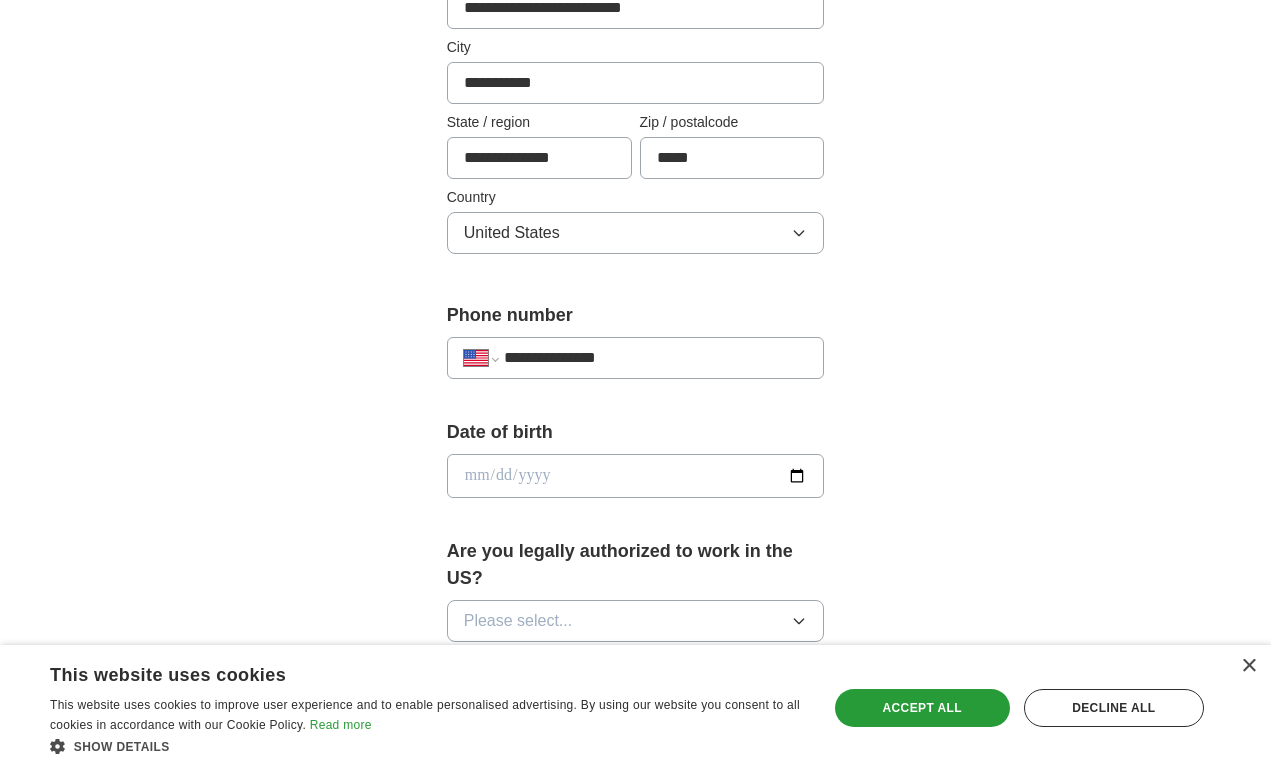 scroll, scrollTop: 522, scrollLeft: 0, axis: vertical 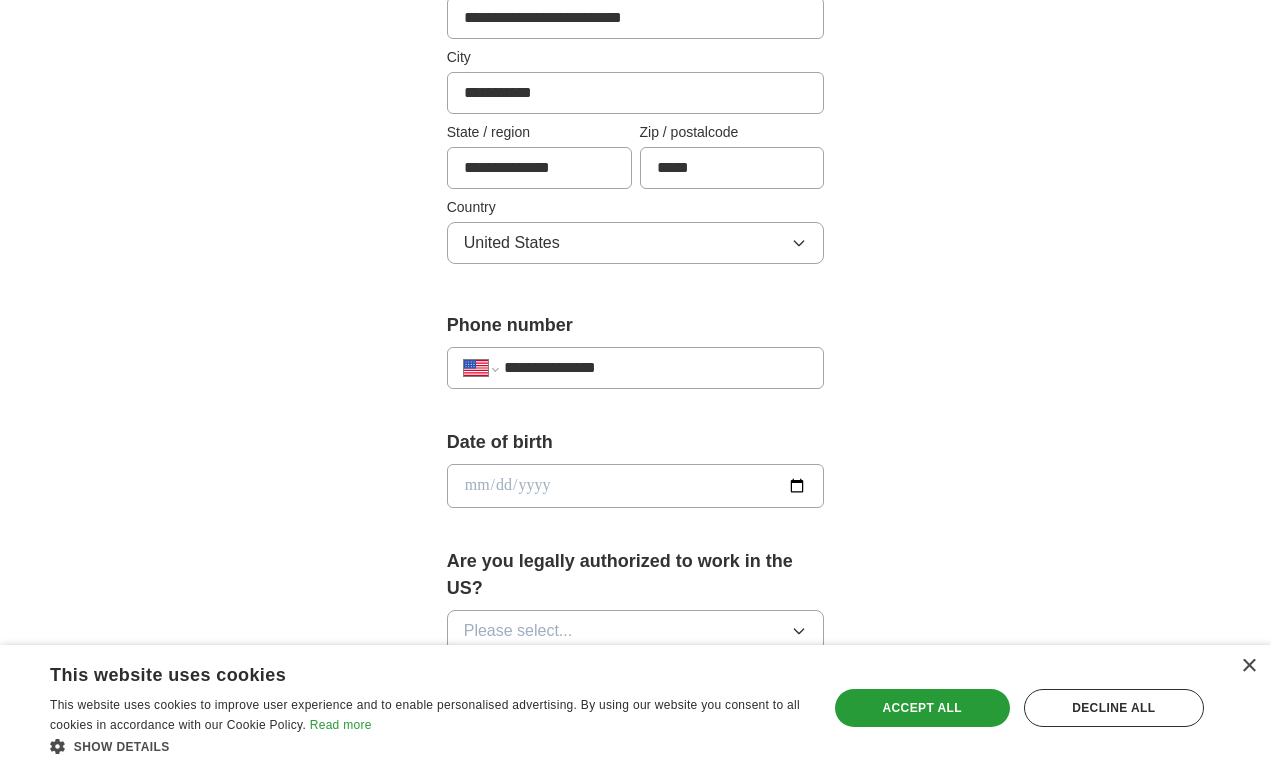type on "**********" 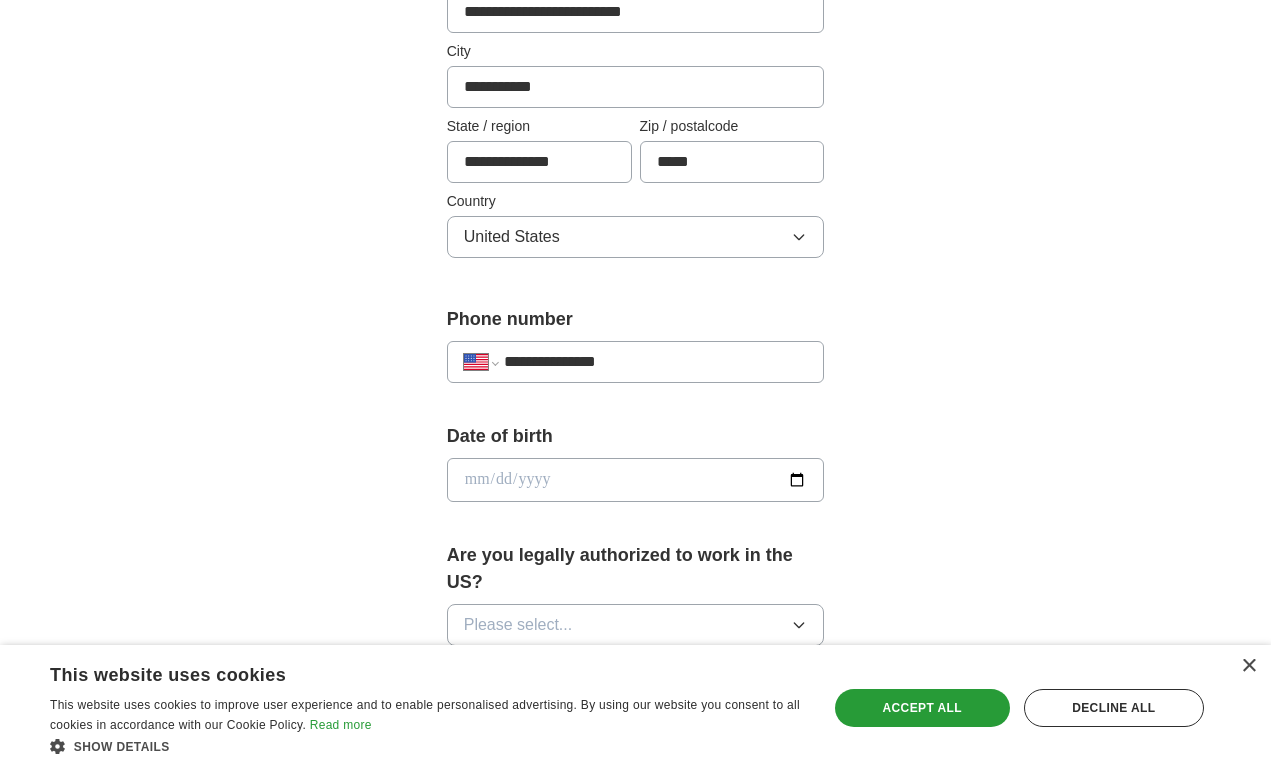 click at bounding box center (636, 480) 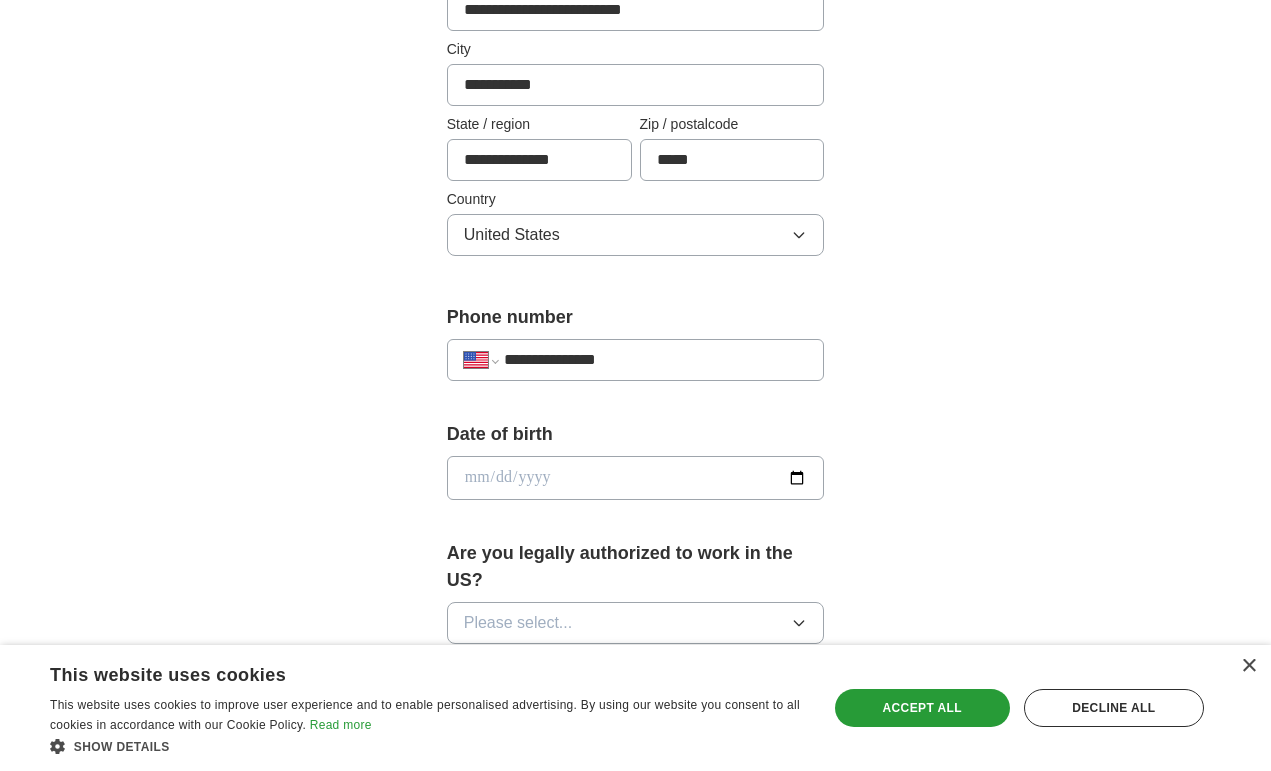 scroll, scrollTop: 532, scrollLeft: 0, axis: vertical 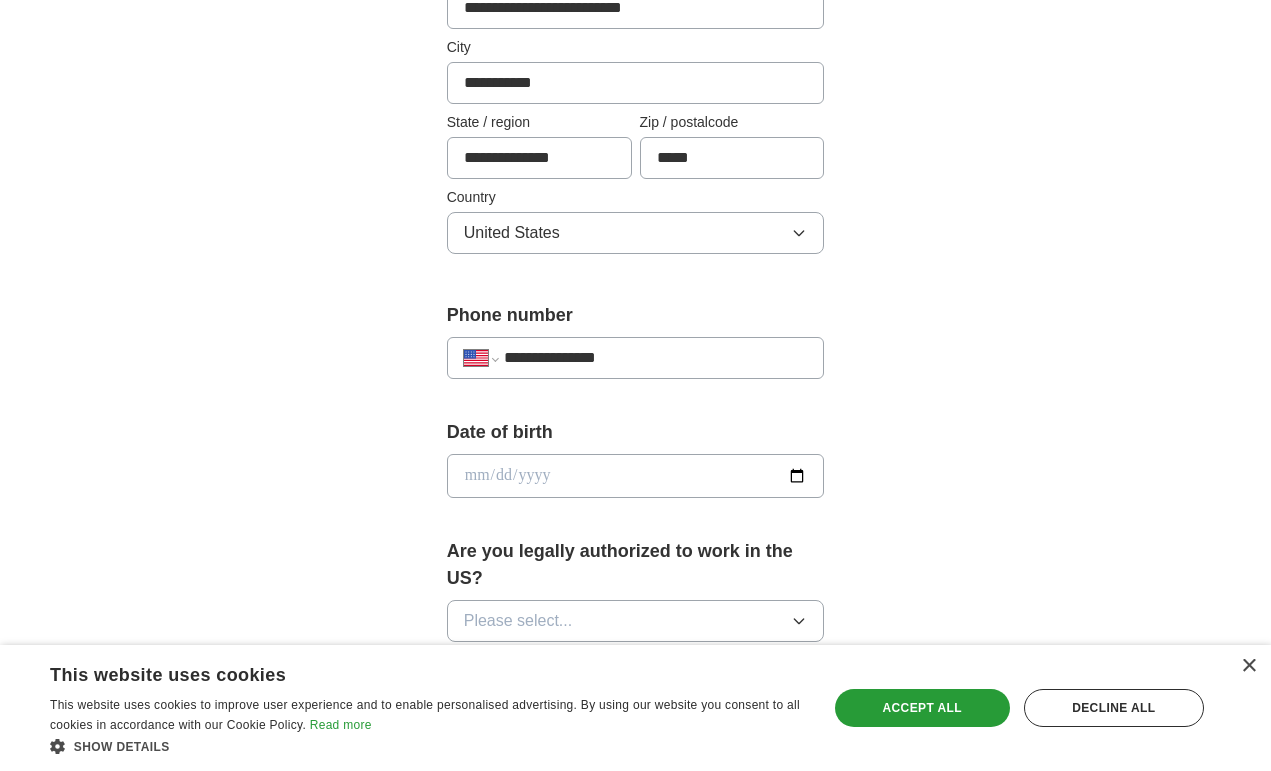 click at bounding box center [636, 476] 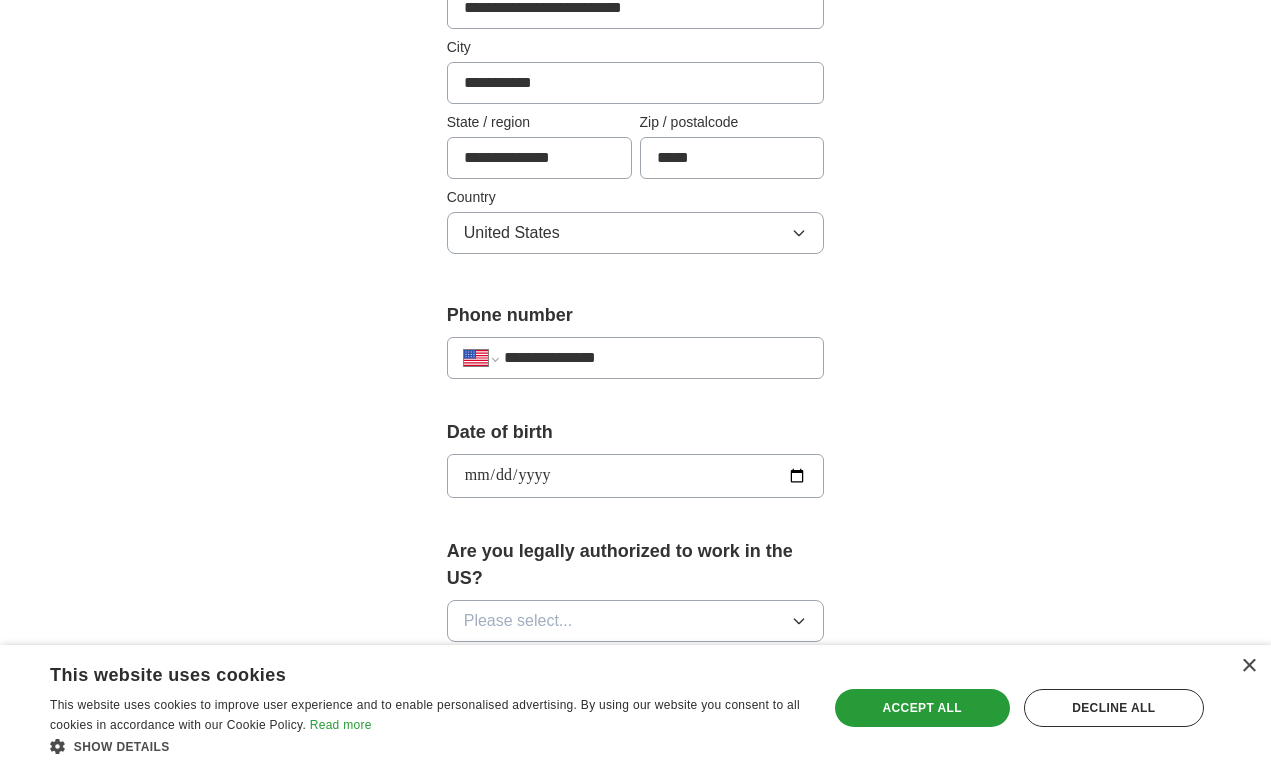 type on "**********" 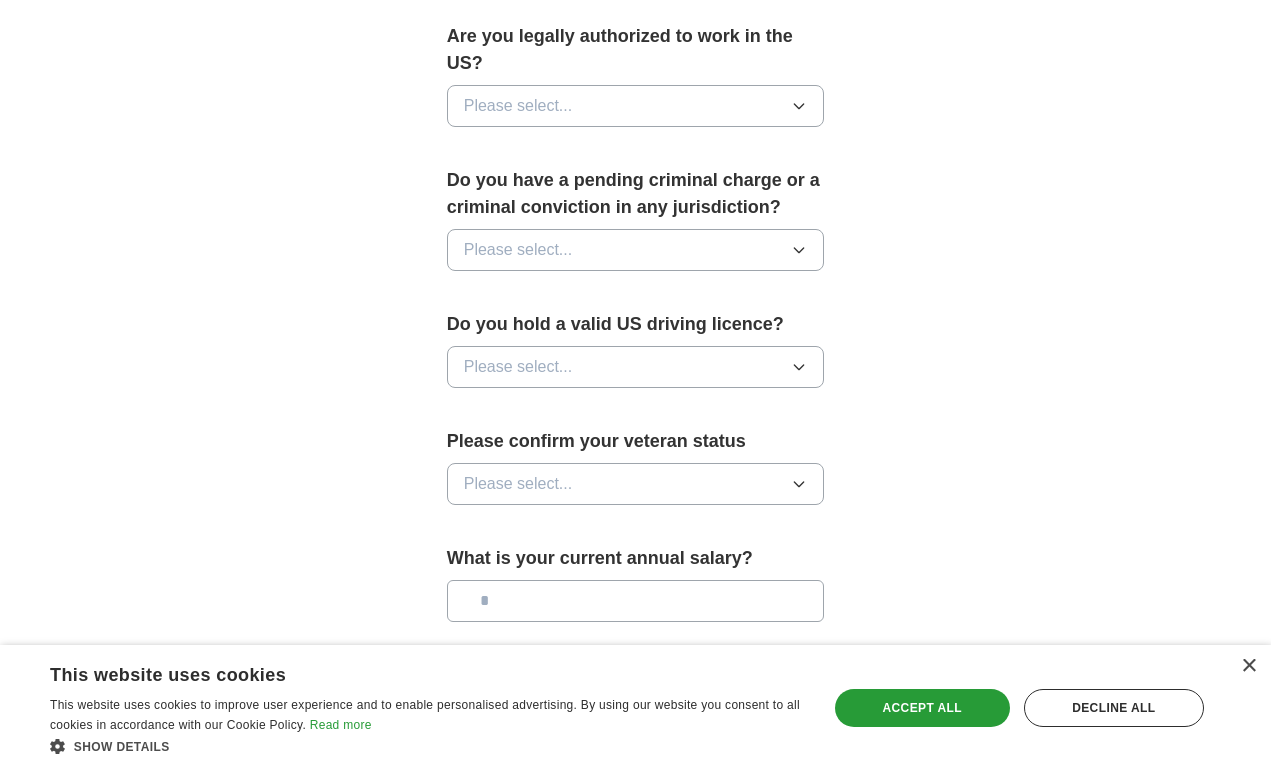 scroll, scrollTop: 1046, scrollLeft: 0, axis: vertical 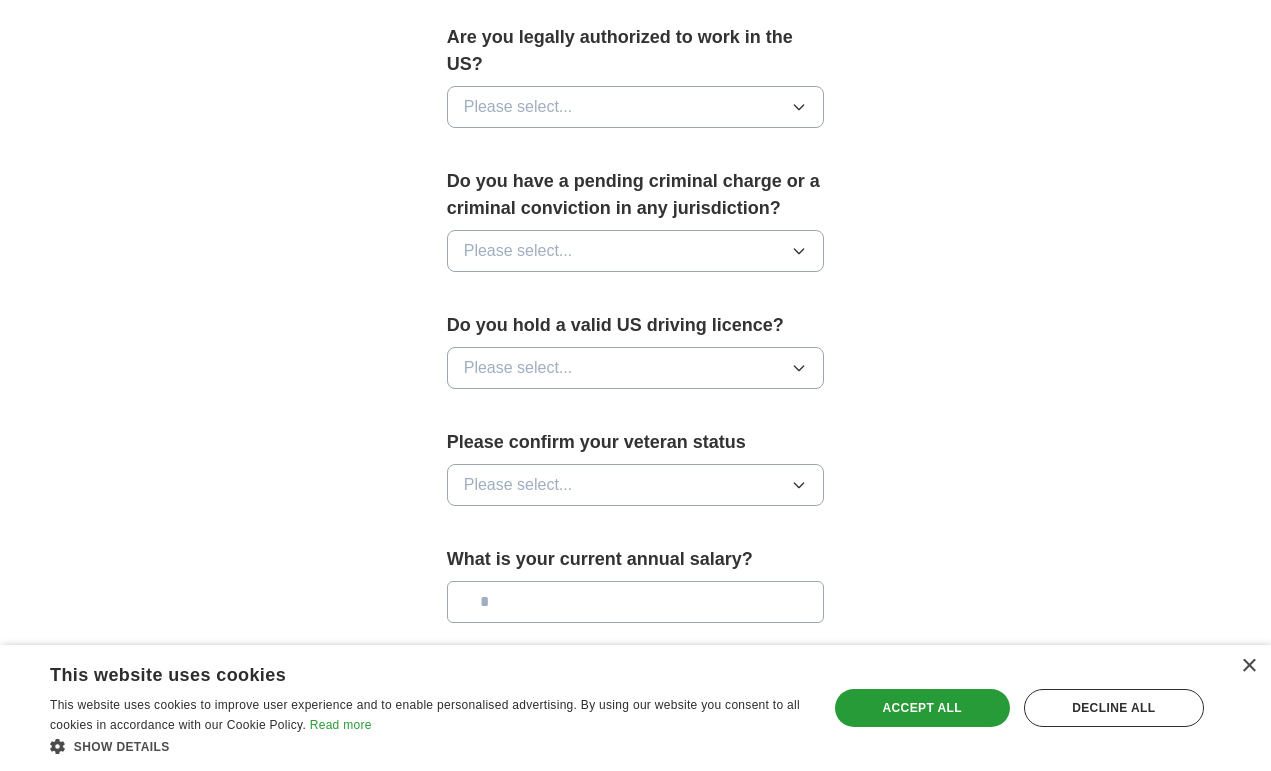 drag, startPoint x: 629, startPoint y: 78, endPoint x: 646, endPoint y: 89, distance: 20.248457 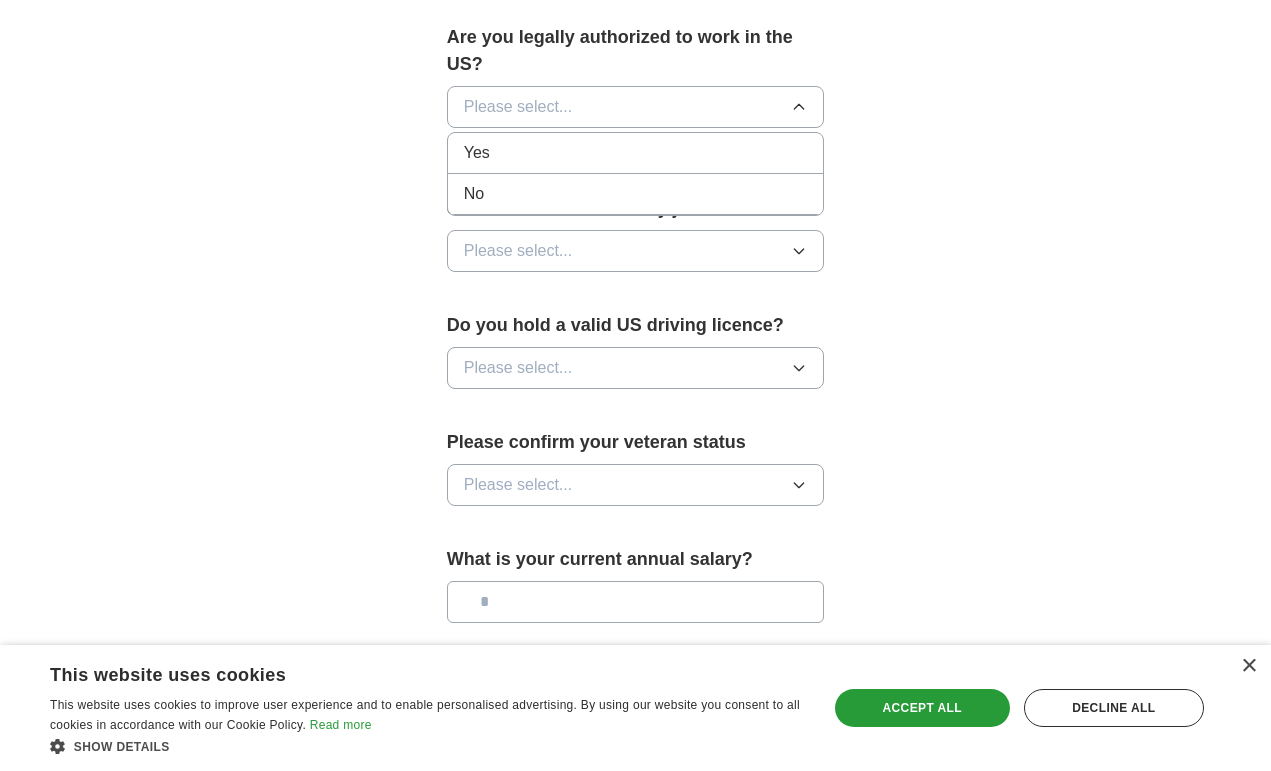 click on "Are you legally authorized to work in the US? Please select... Yes No" at bounding box center [636, 84] 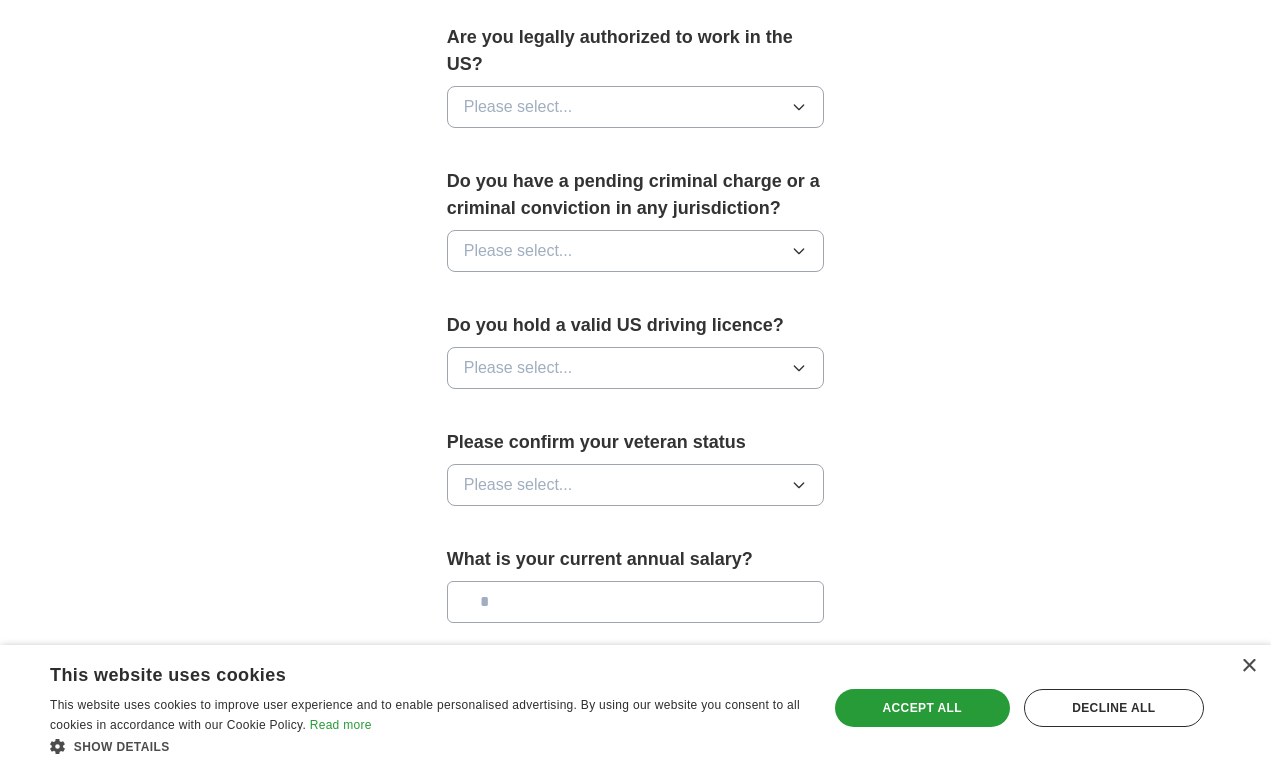 drag, startPoint x: 579, startPoint y: 115, endPoint x: 577, endPoint y: 125, distance: 10.198039 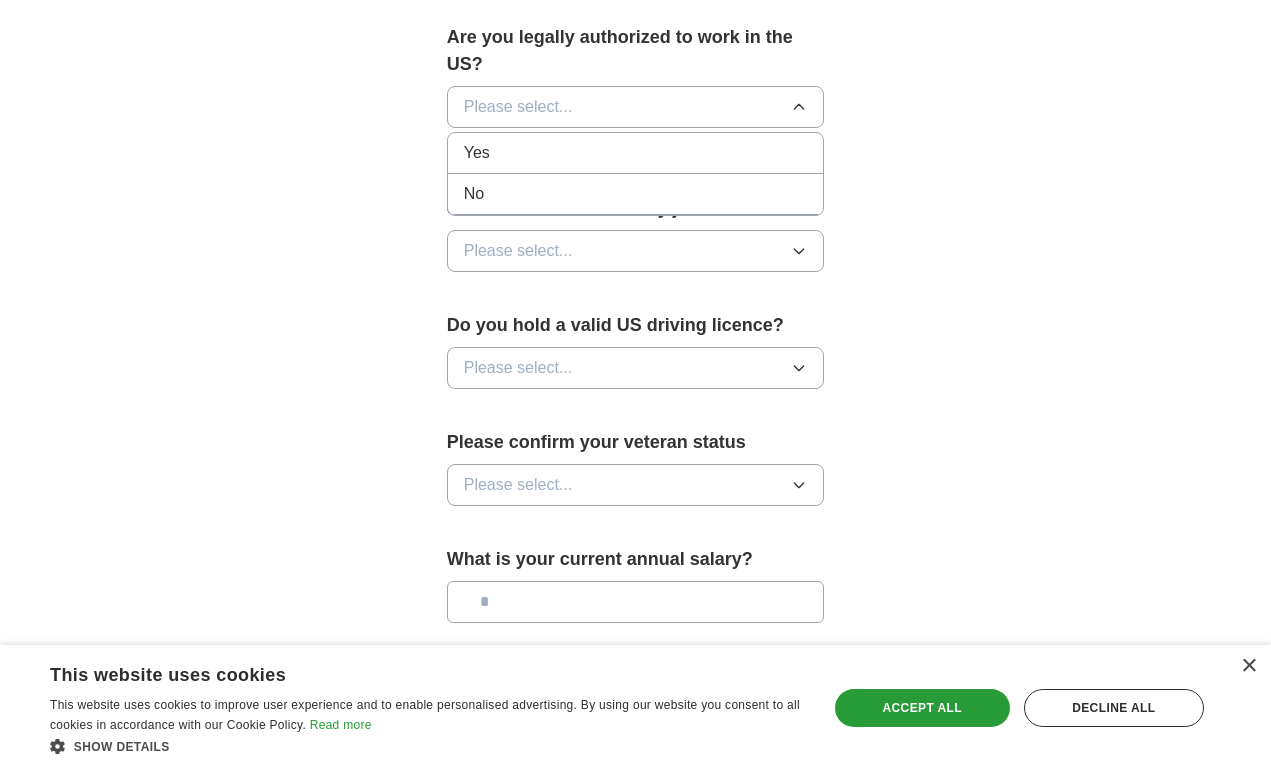 drag, startPoint x: 577, startPoint y: 158, endPoint x: 599, endPoint y: 245, distance: 89.73851 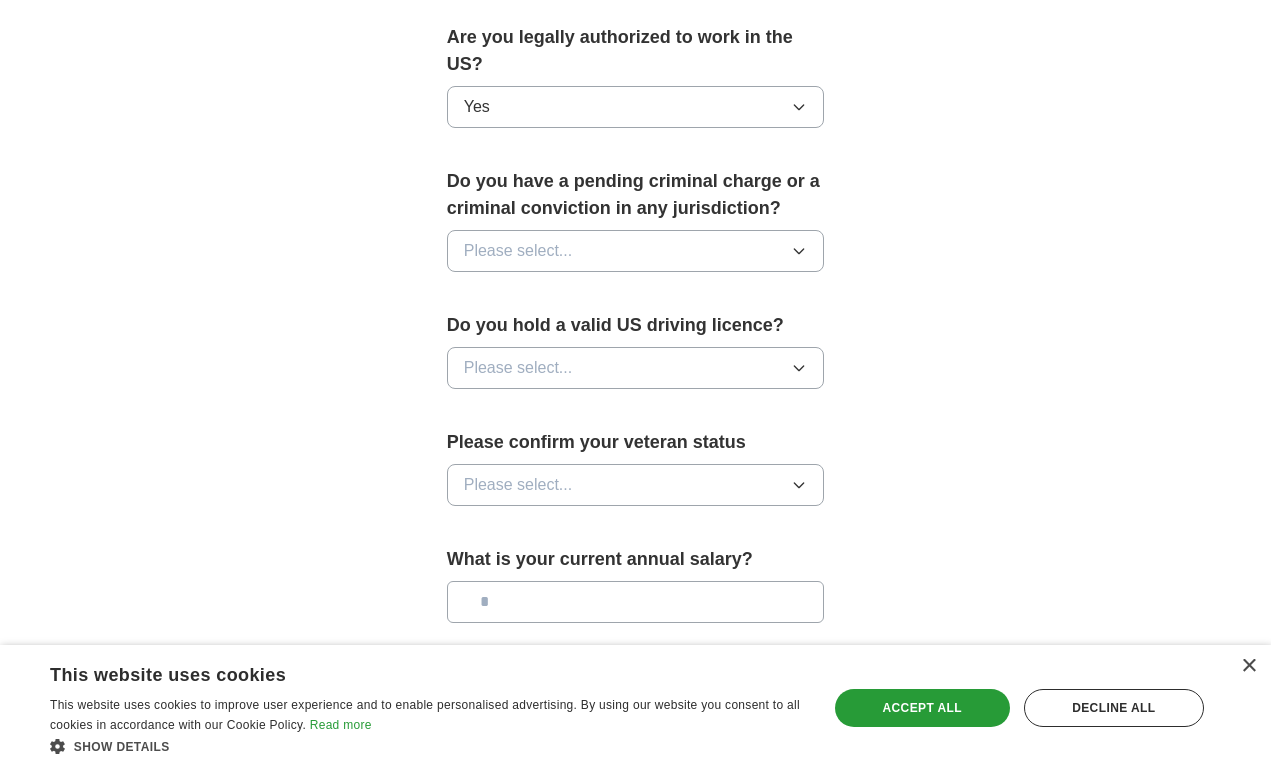 click on "Please select..." at bounding box center (636, 251) 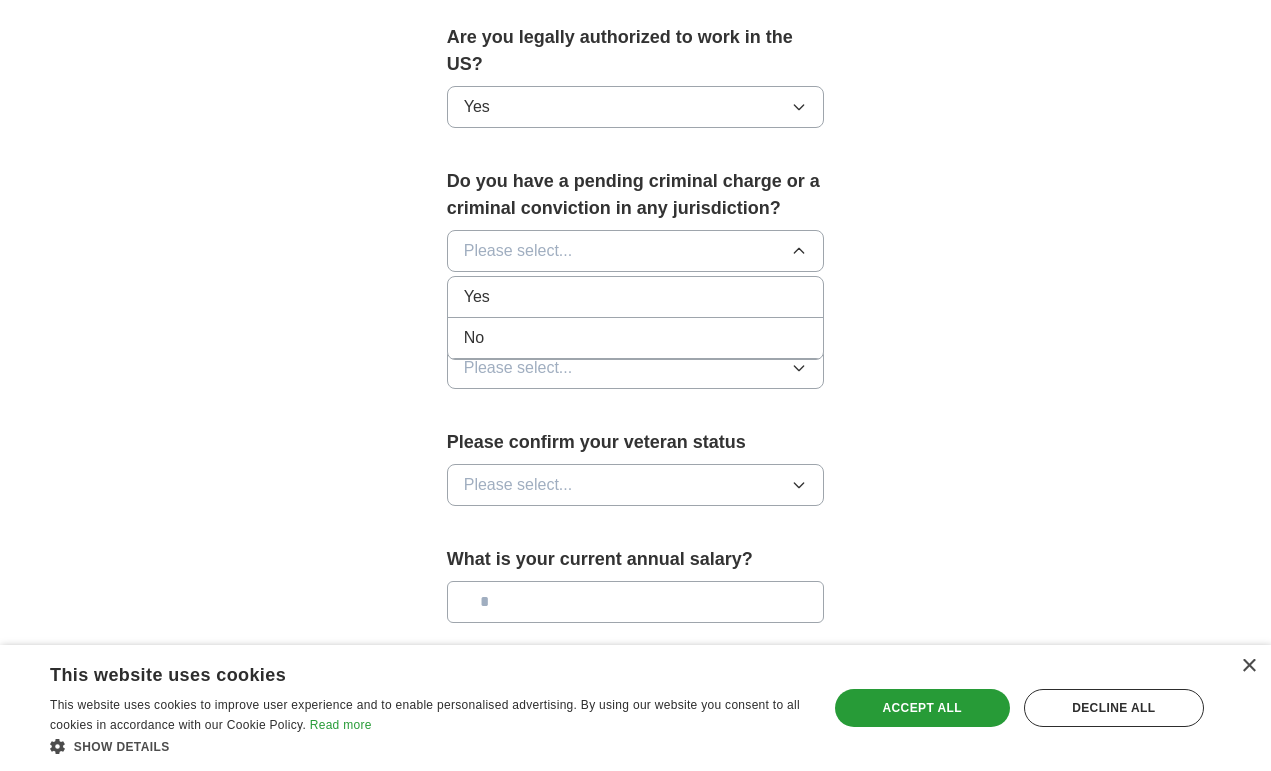 click on "No" at bounding box center [636, 338] 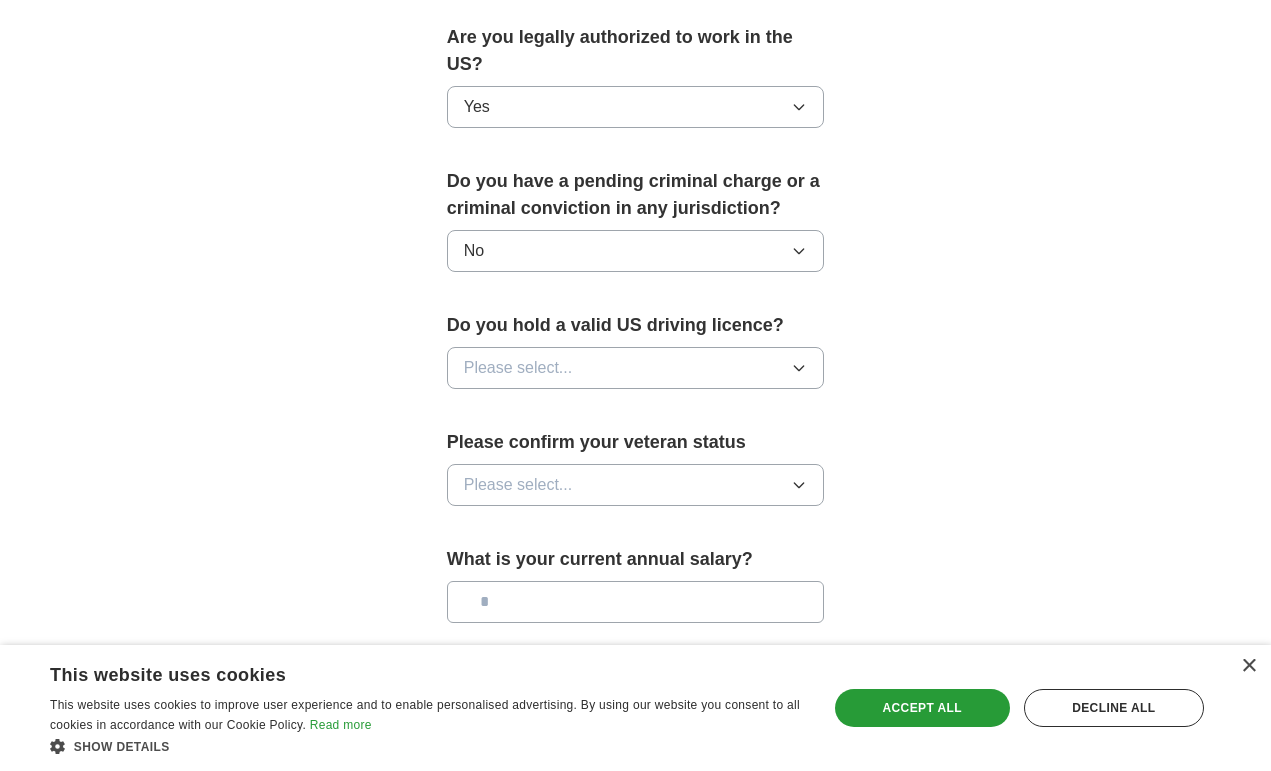 click on "Please select..." at bounding box center [518, 368] 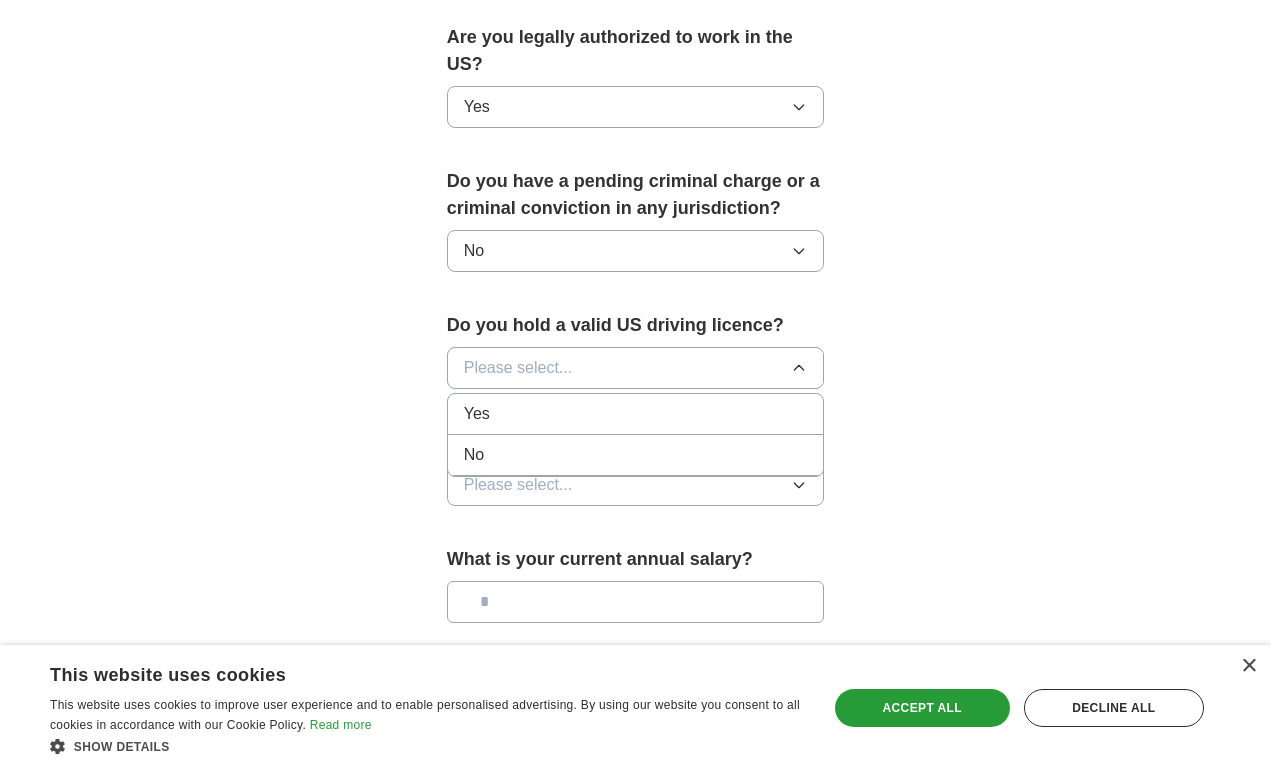 drag, startPoint x: 635, startPoint y: 420, endPoint x: 625, endPoint y: 406, distance: 17.20465 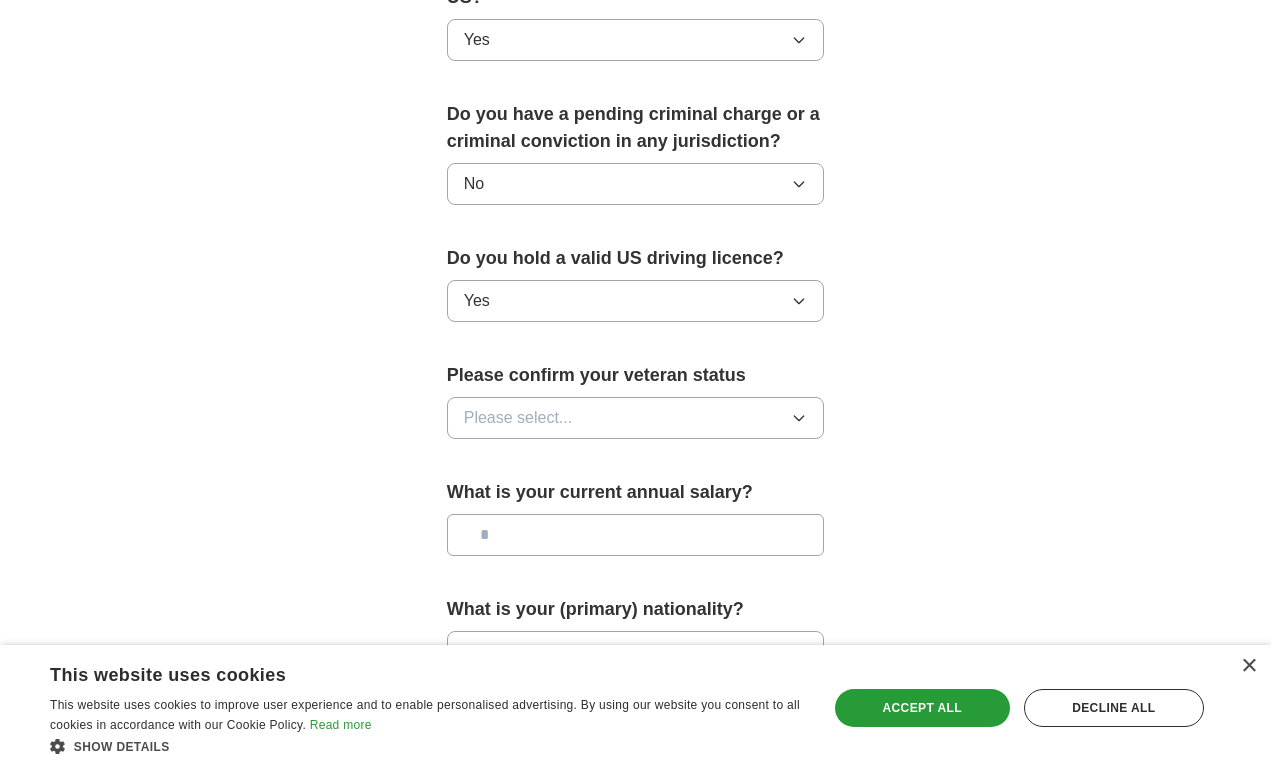 scroll, scrollTop: 1133, scrollLeft: 0, axis: vertical 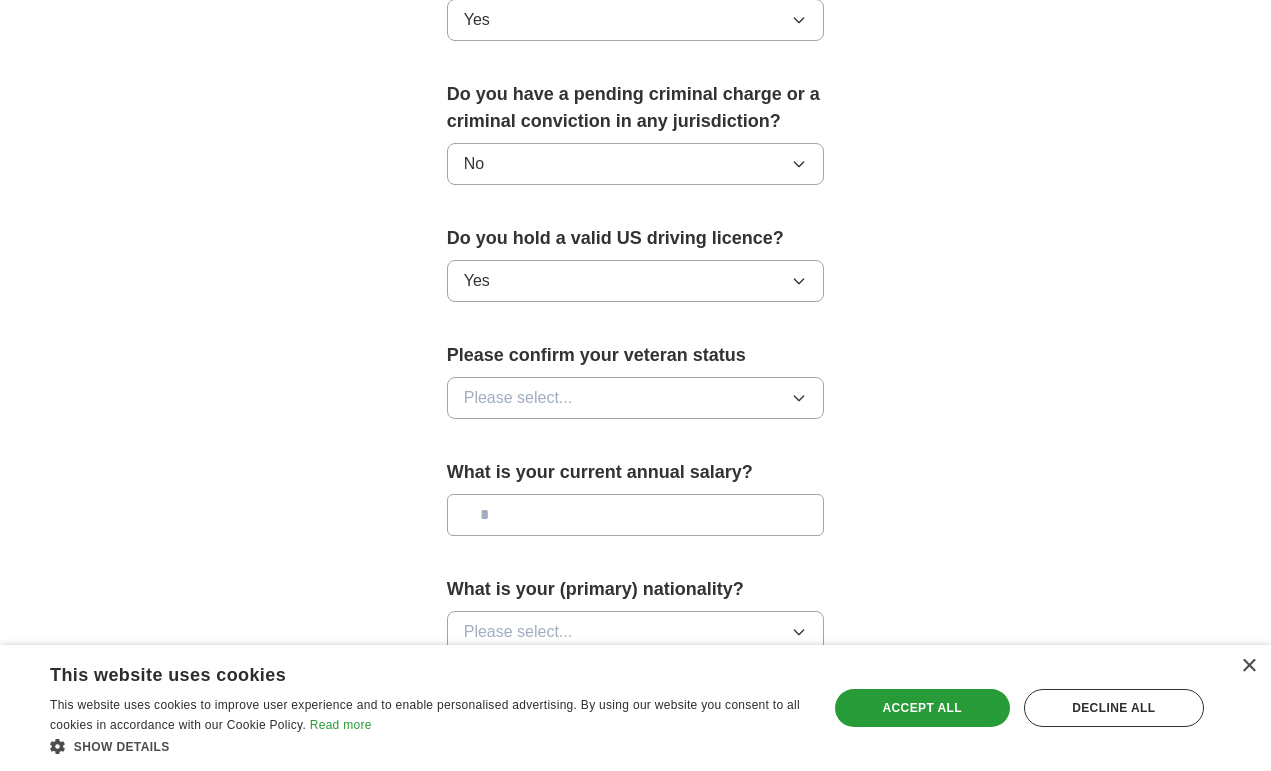 click on "Please select..." at bounding box center [636, 398] 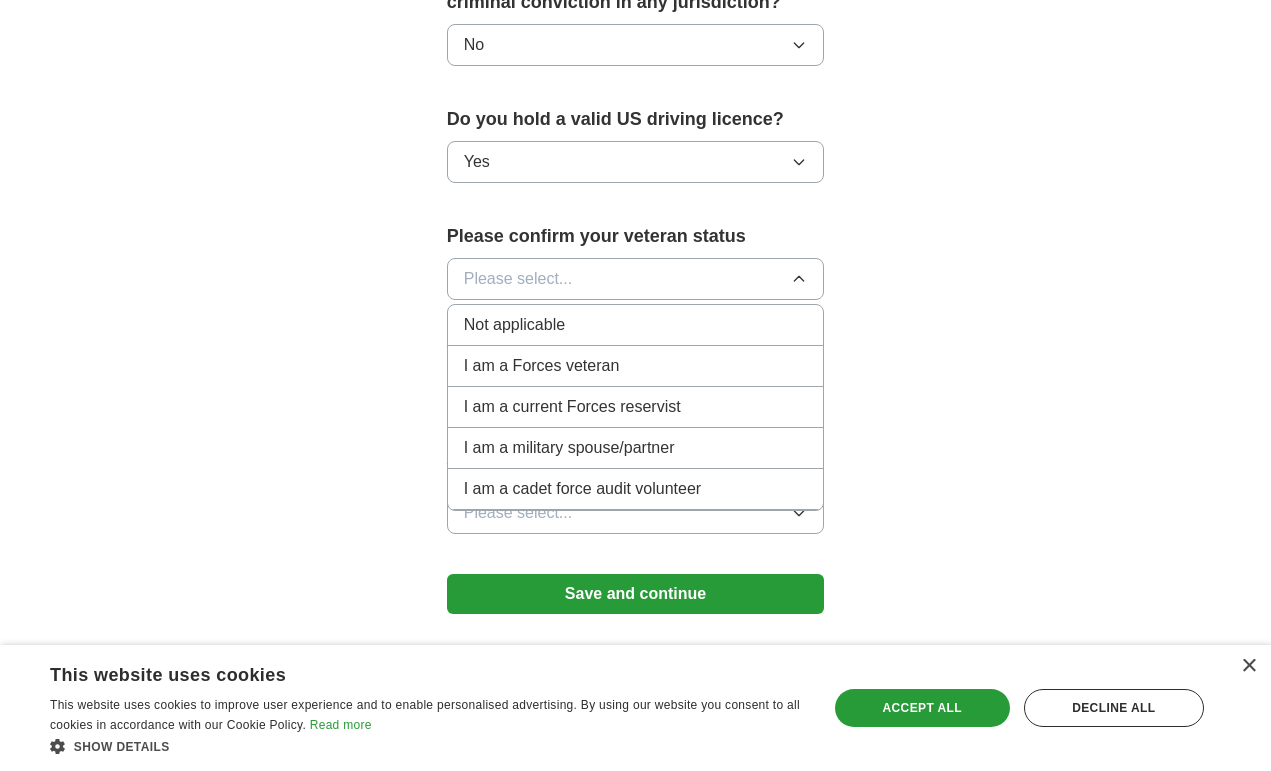 scroll, scrollTop: 1256, scrollLeft: 0, axis: vertical 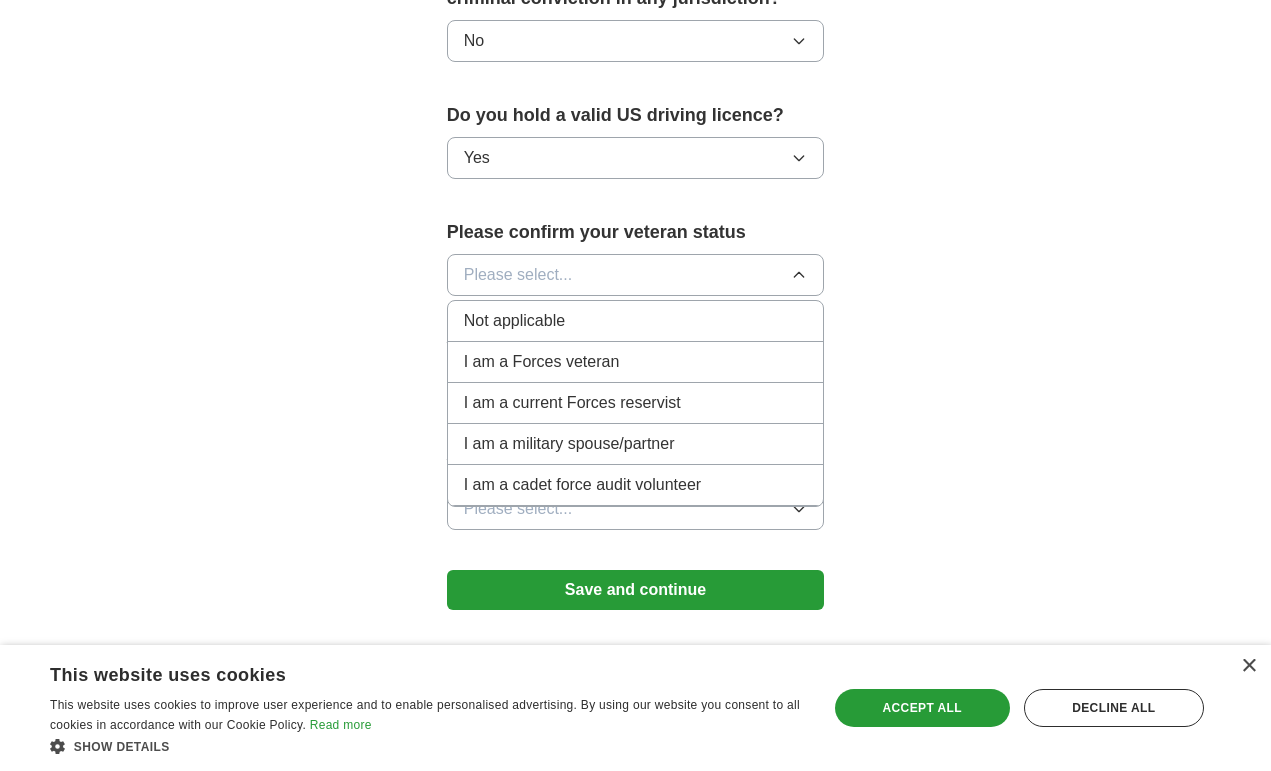 click on "Not applicable" at bounding box center (636, 321) 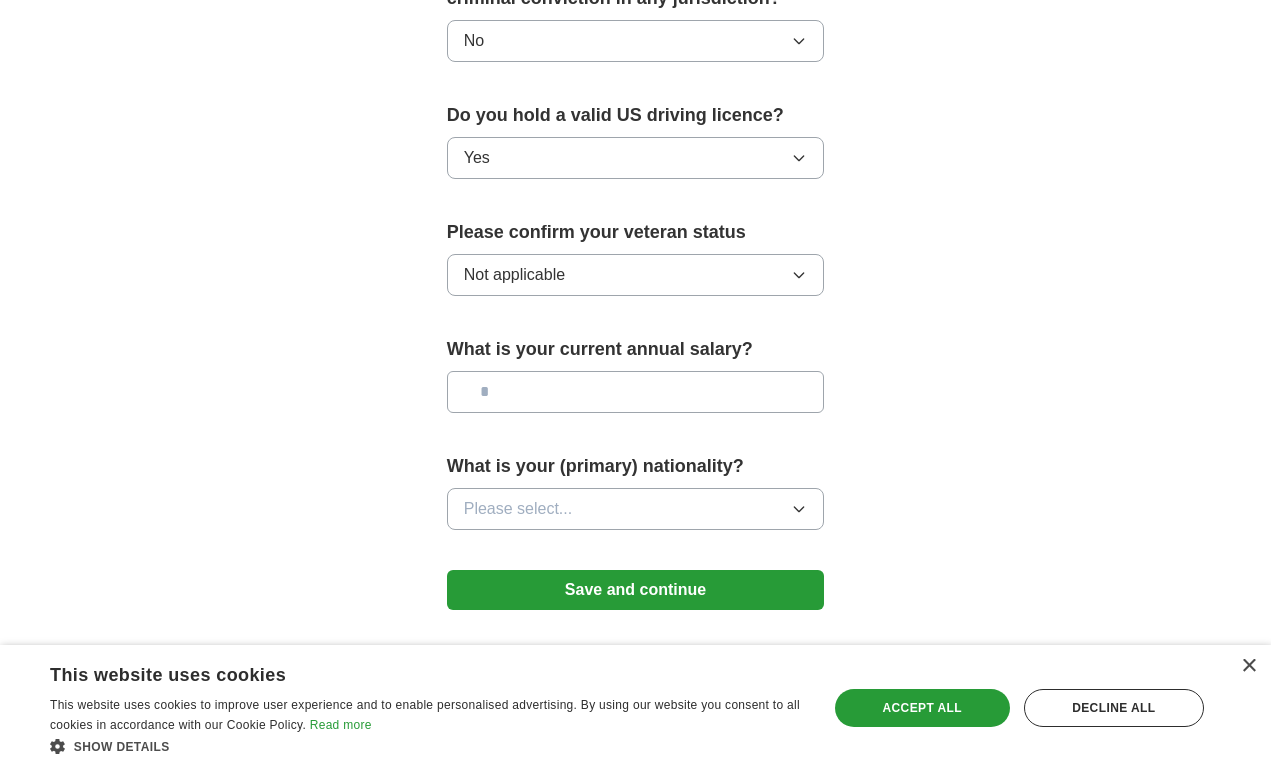 click on "Not applicable" at bounding box center [636, 275] 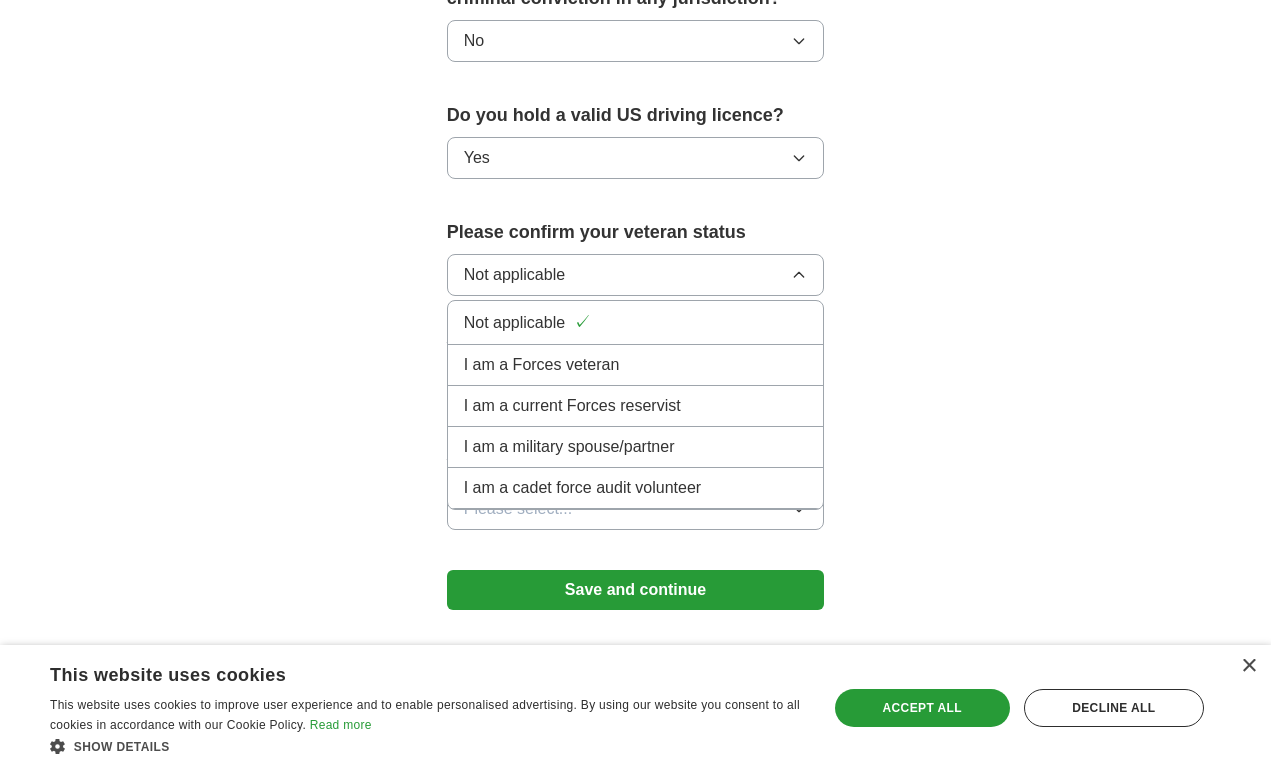 drag, startPoint x: 919, startPoint y: 361, endPoint x: 815, endPoint y: 416, distance: 117.64778 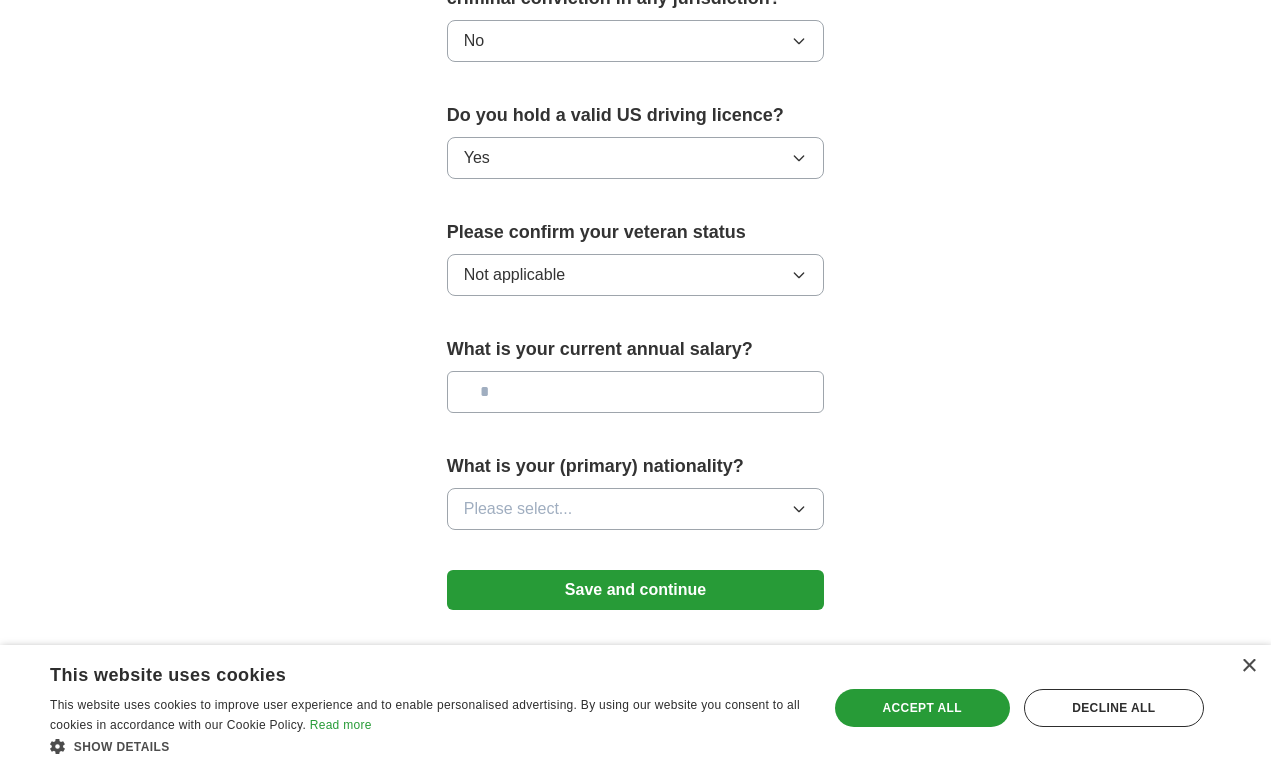 click at bounding box center [636, 392] 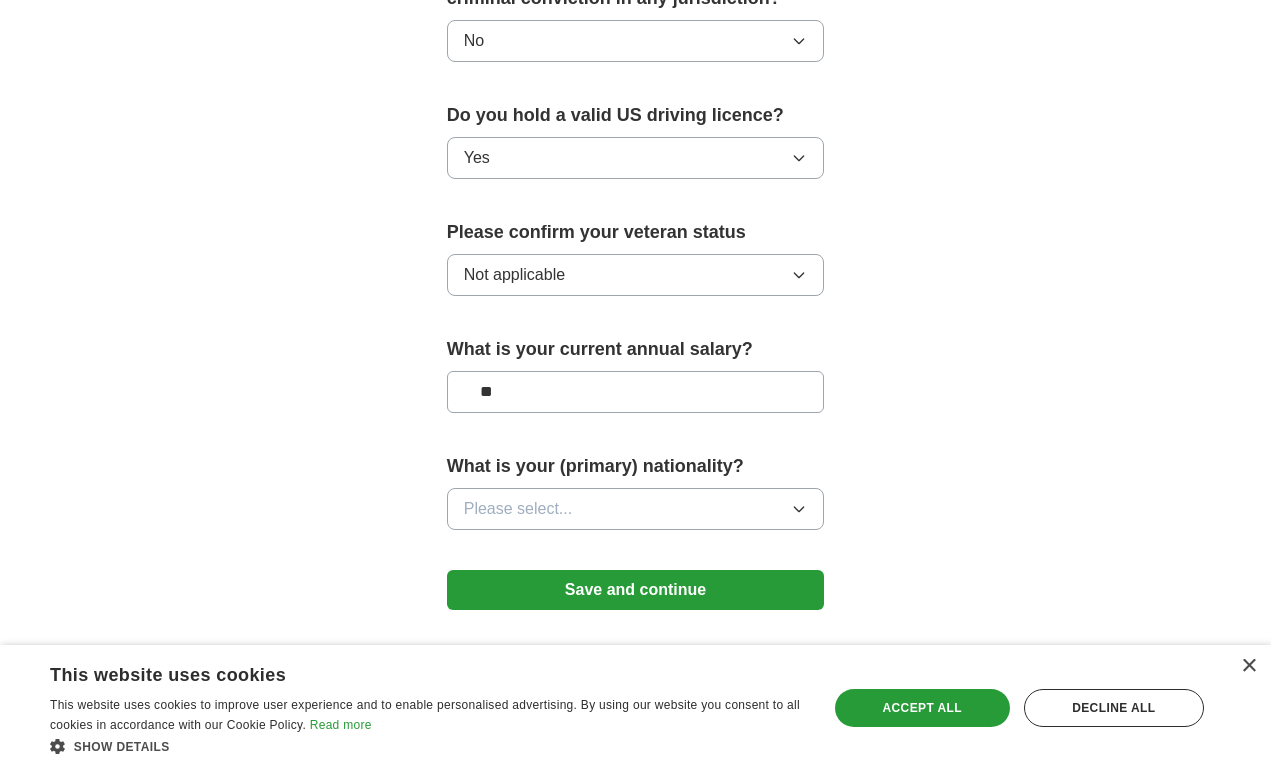 type on "**" 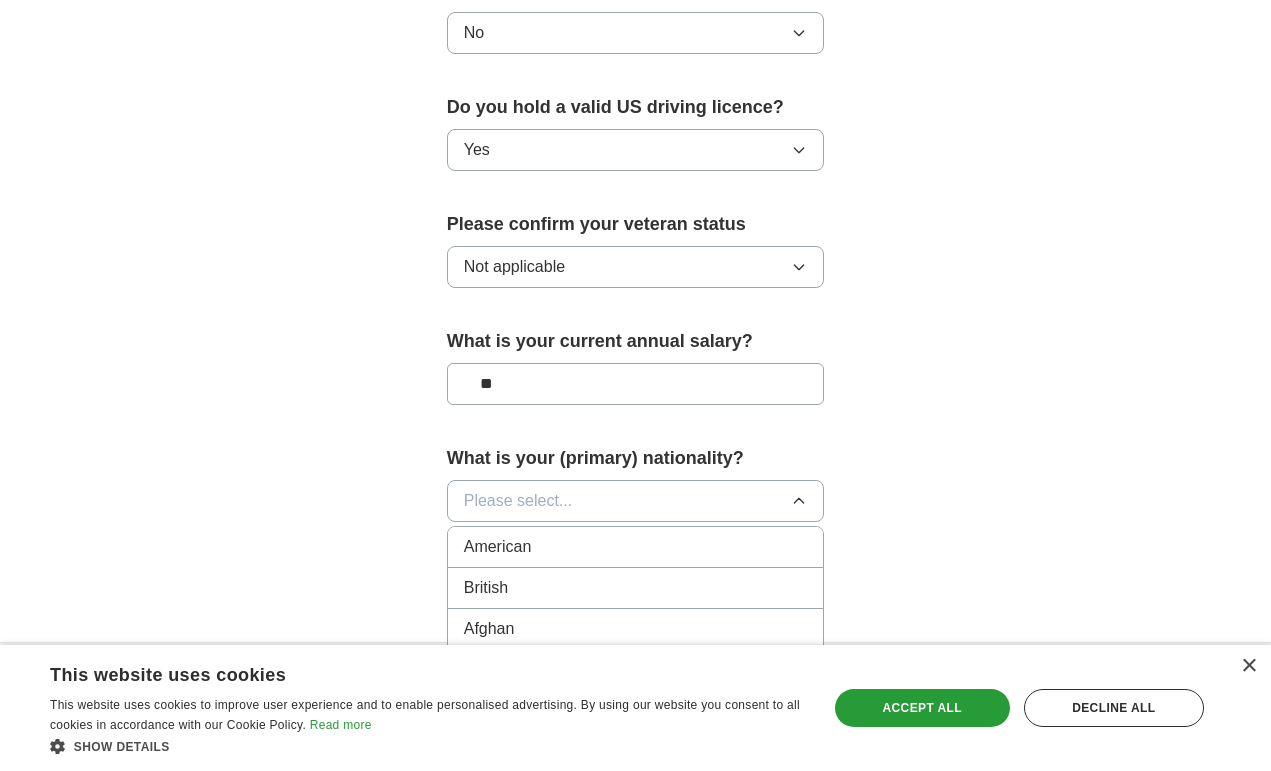 scroll, scrollTop: 1323, scrollLeft: 0, axis: vertical 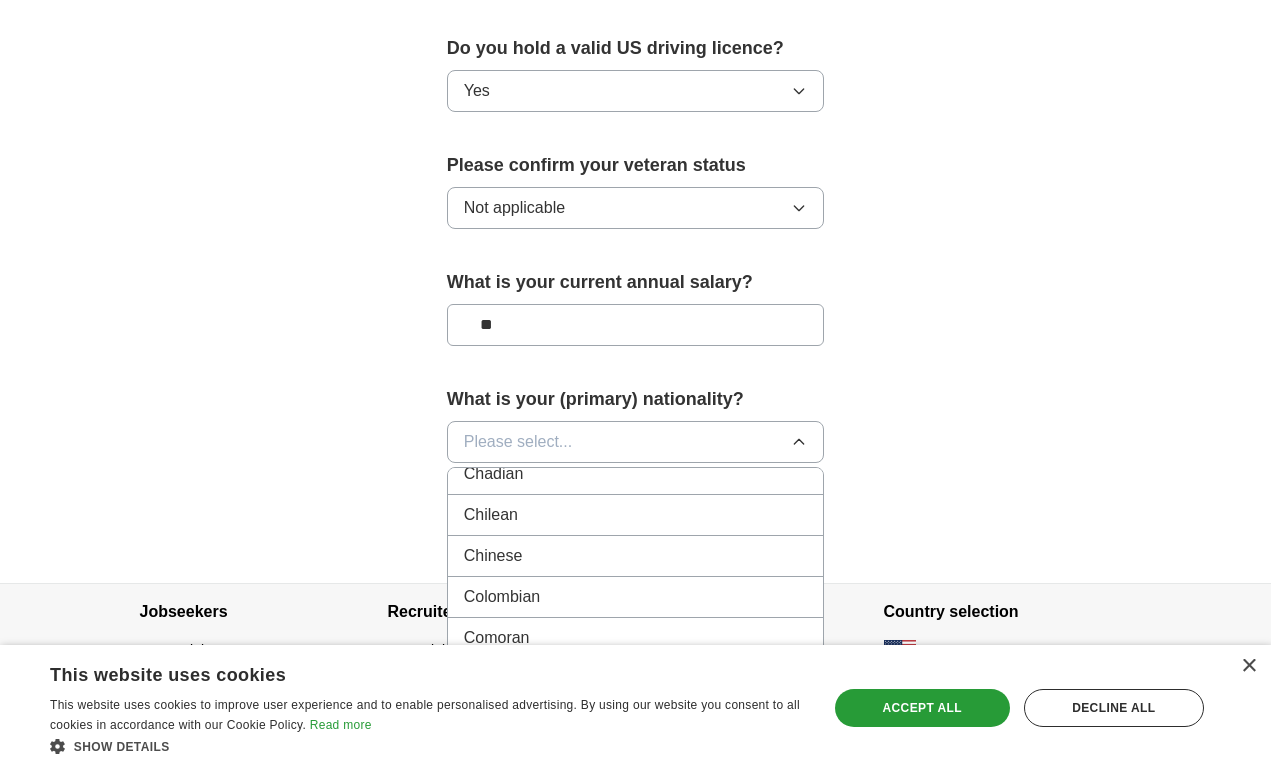 click on "Chinese" at bounding box center (636, 556) 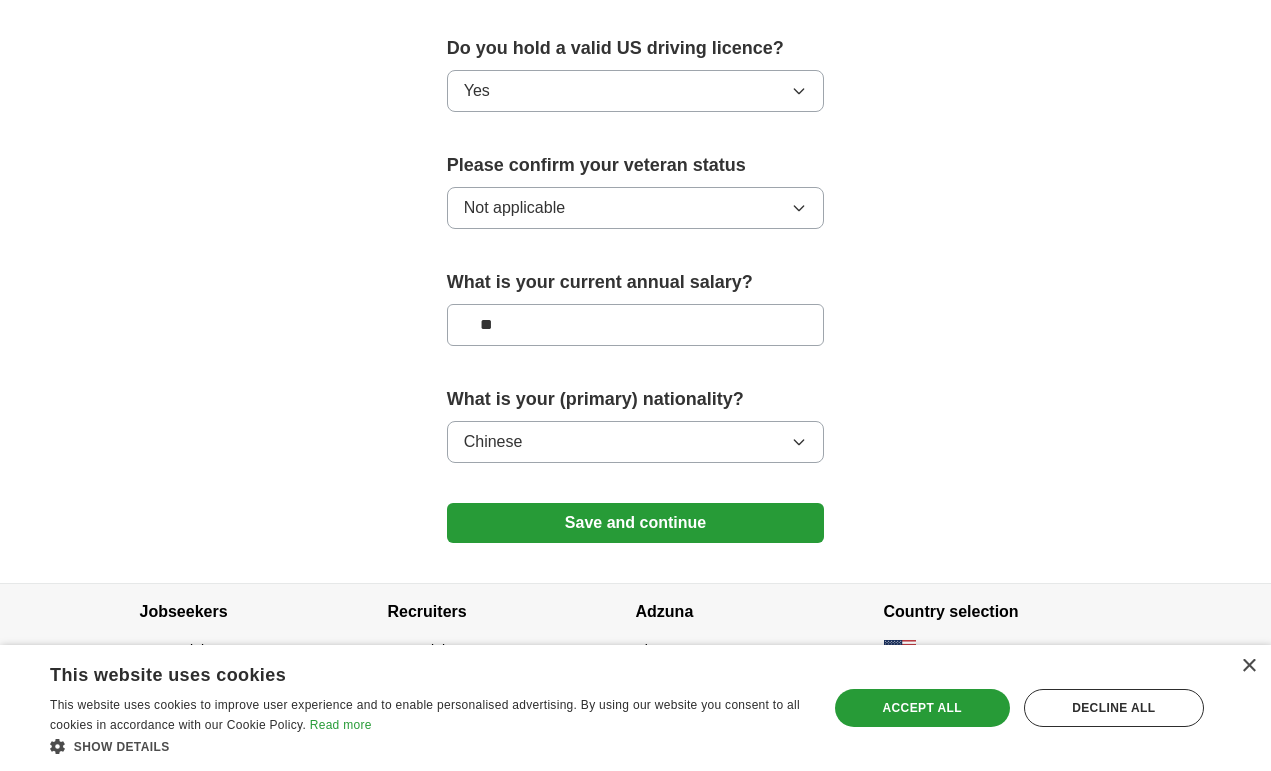 click on "Save and continue" at bounding box center (636, 523) 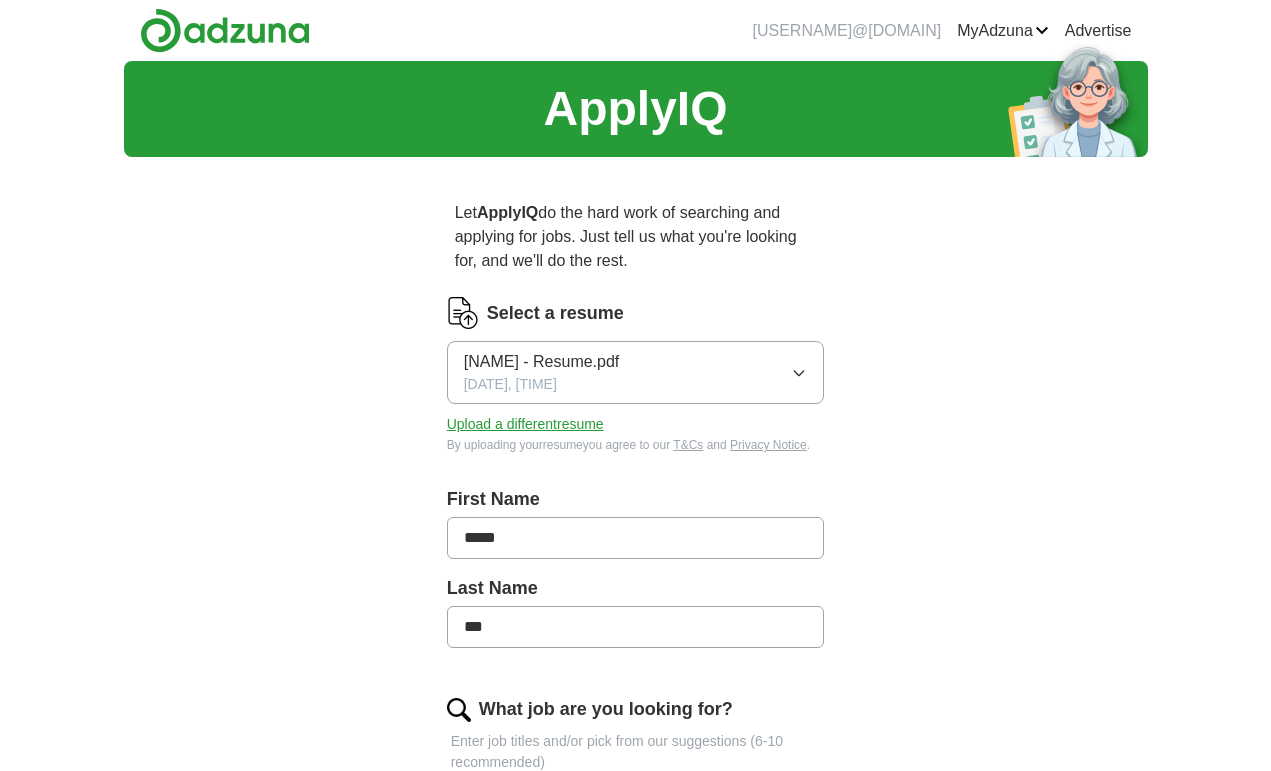 scroll, scrollTop: 0, scrollLeft: 0, axis: both 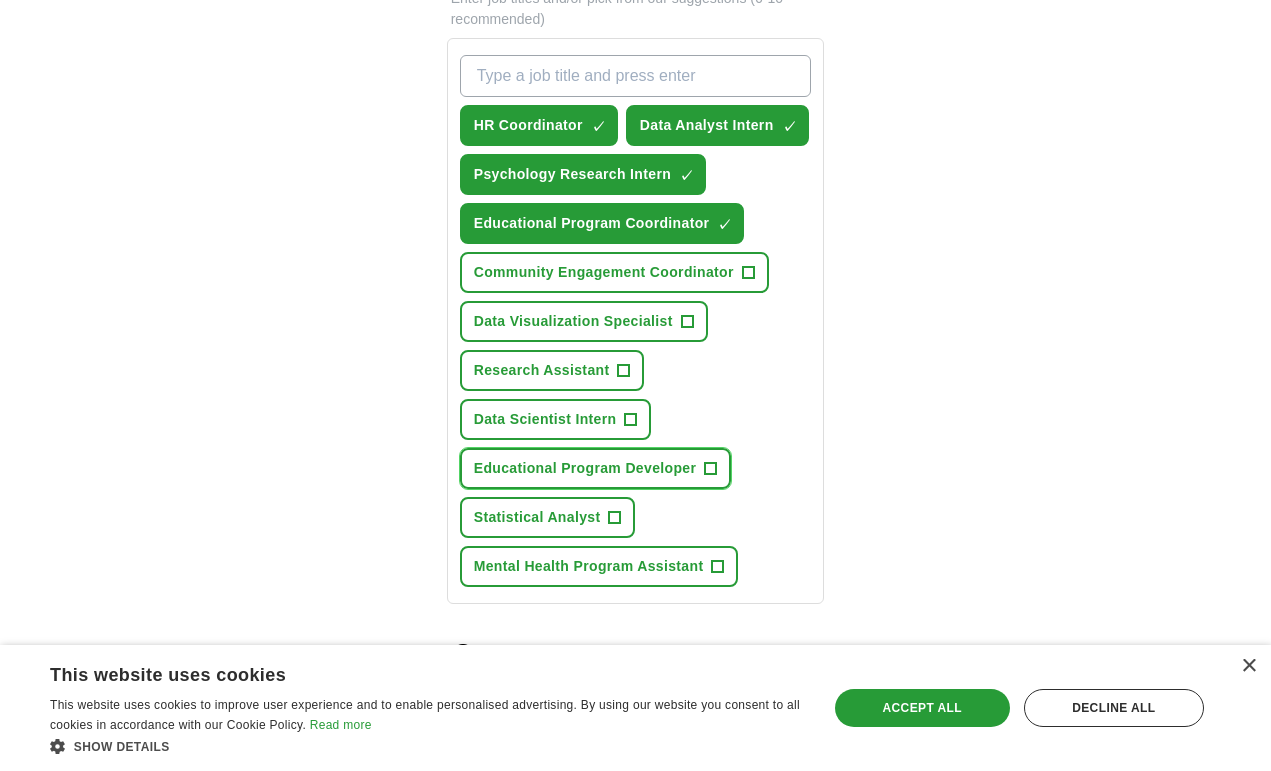 click on "+" at bounding box center (711, 469) 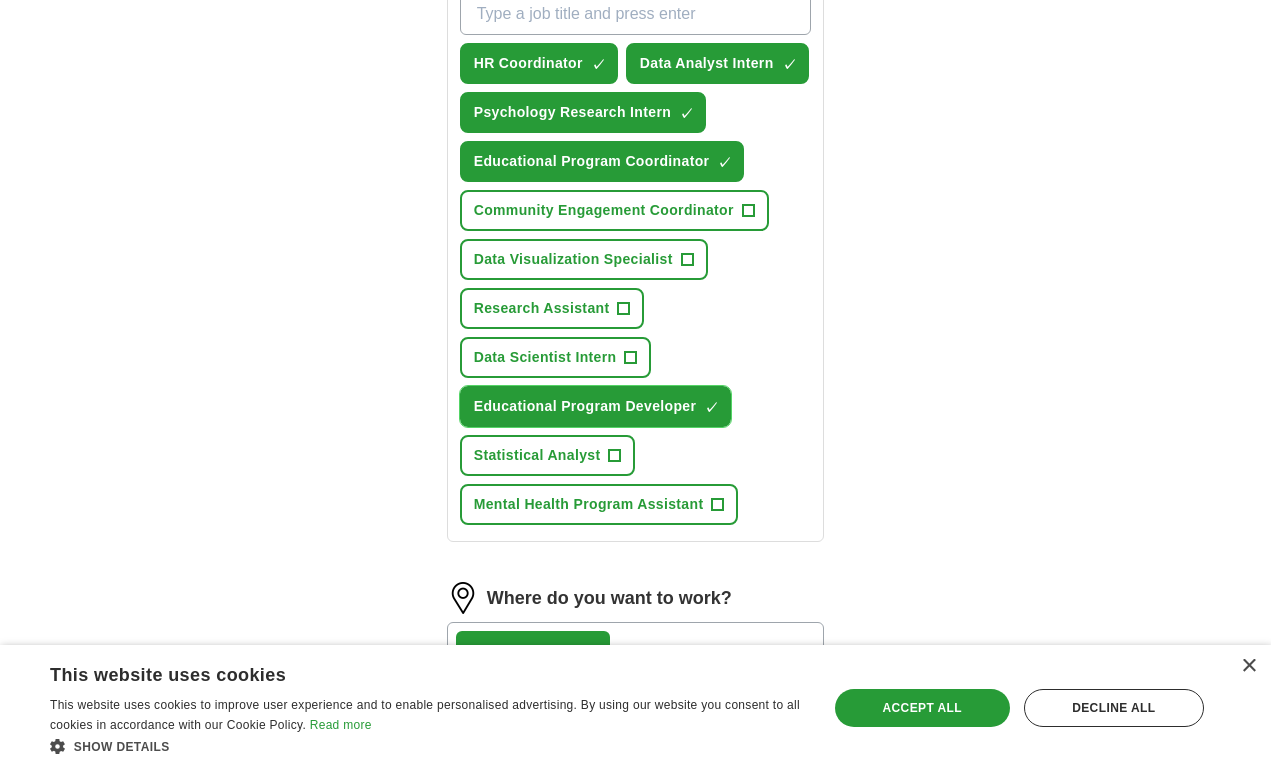 scroll, scrollTop: 809, scrollLeft: 0, axis: vertical 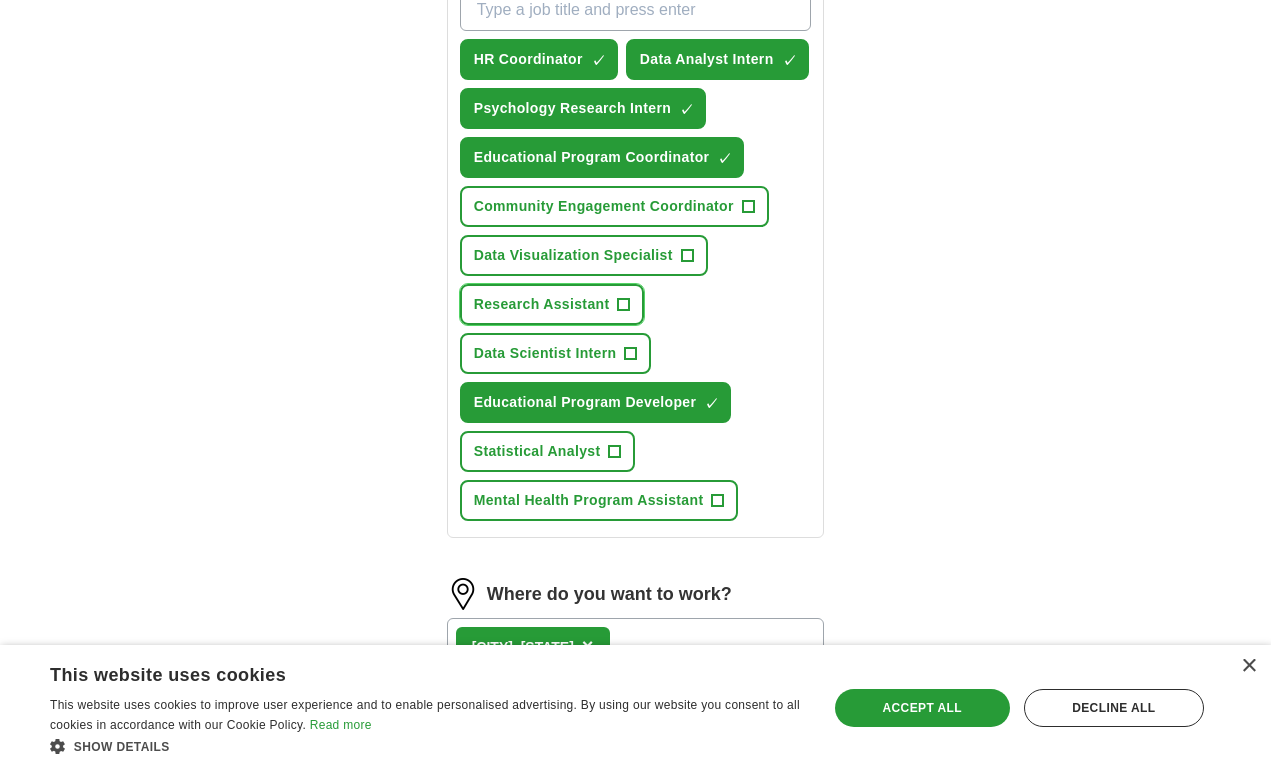 click on "Research Assistant +" at bounding box center (552, 304) 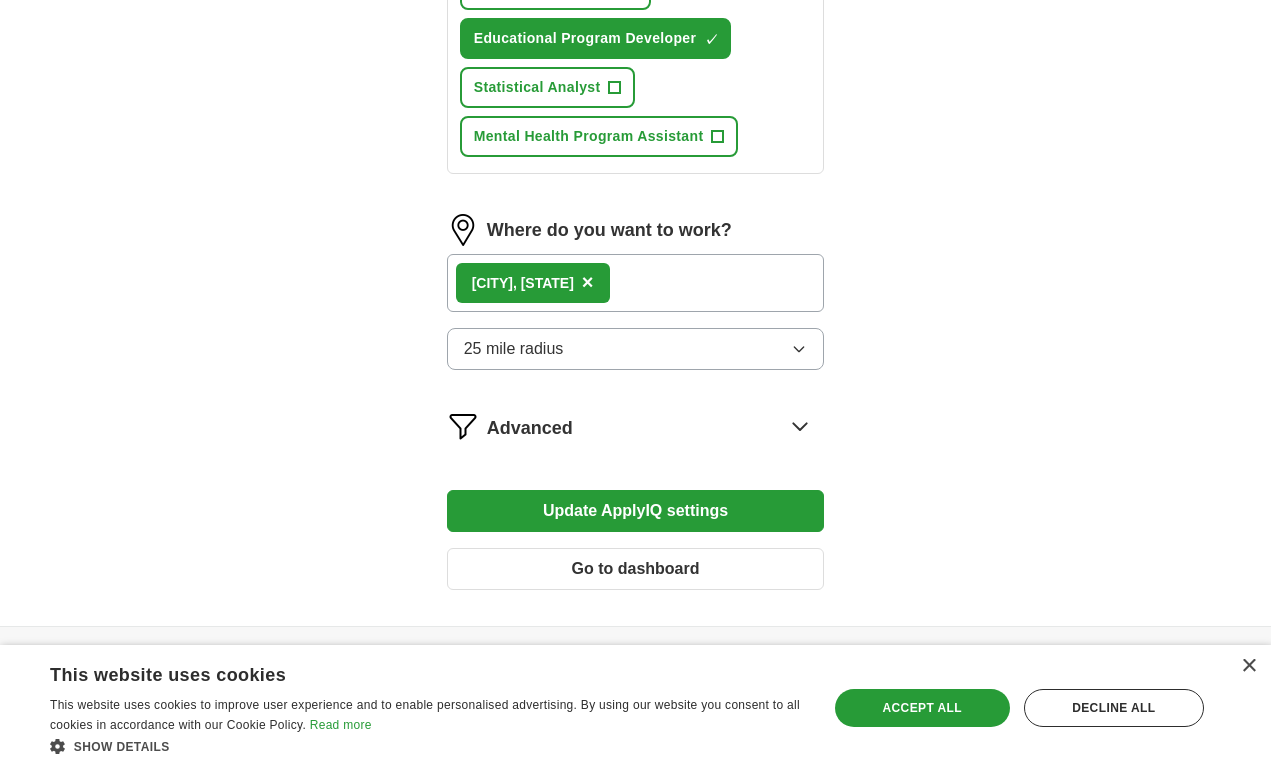 scroll, scrollTop: 1230, scrollLeft: 0, axis: vertical 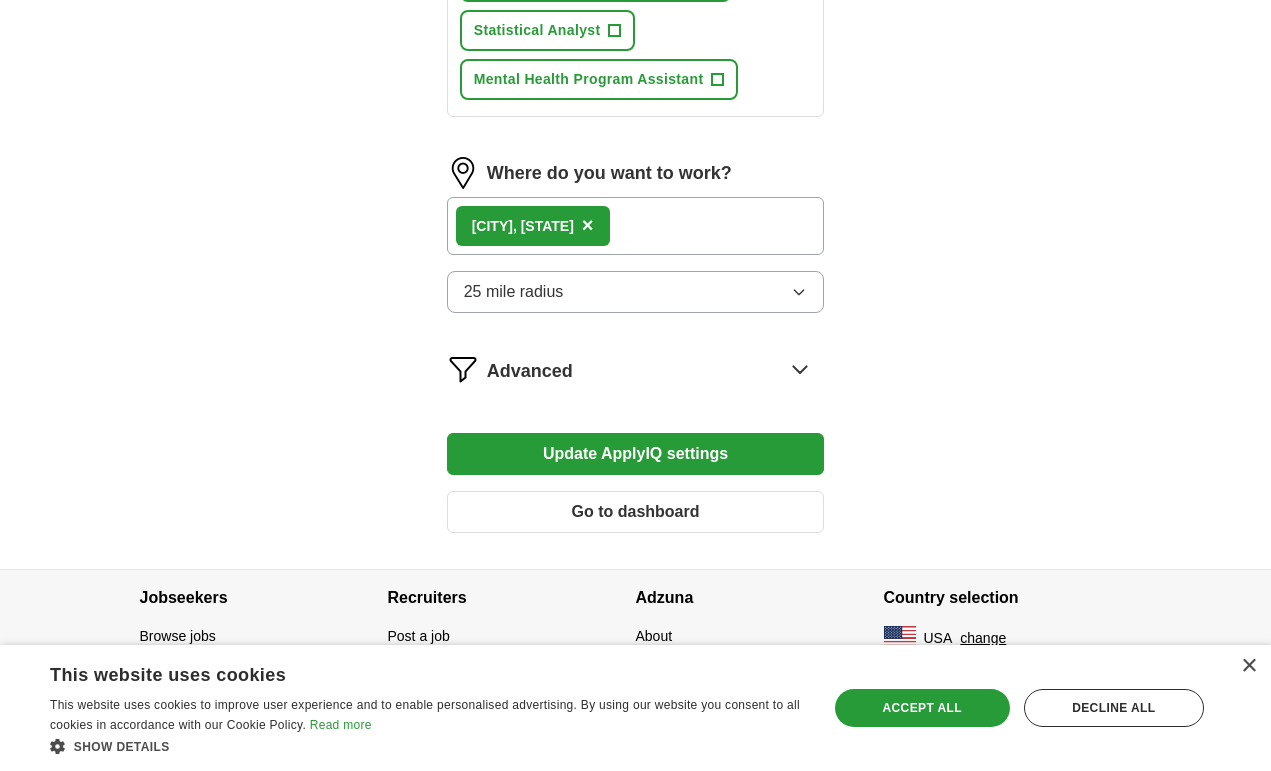 click on "Update ApplyIQ settings" at bounding box center [636, 454] 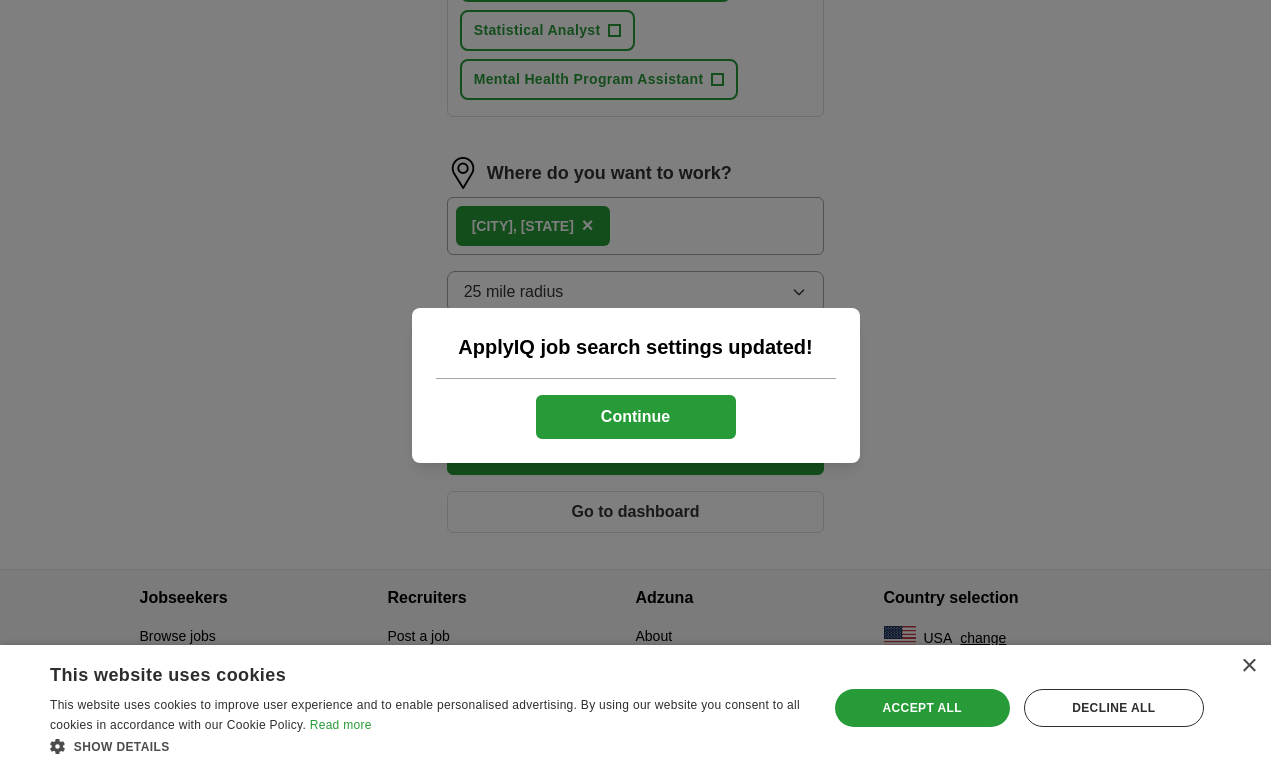 click on "Continue" at bounding box center (636, 417) 